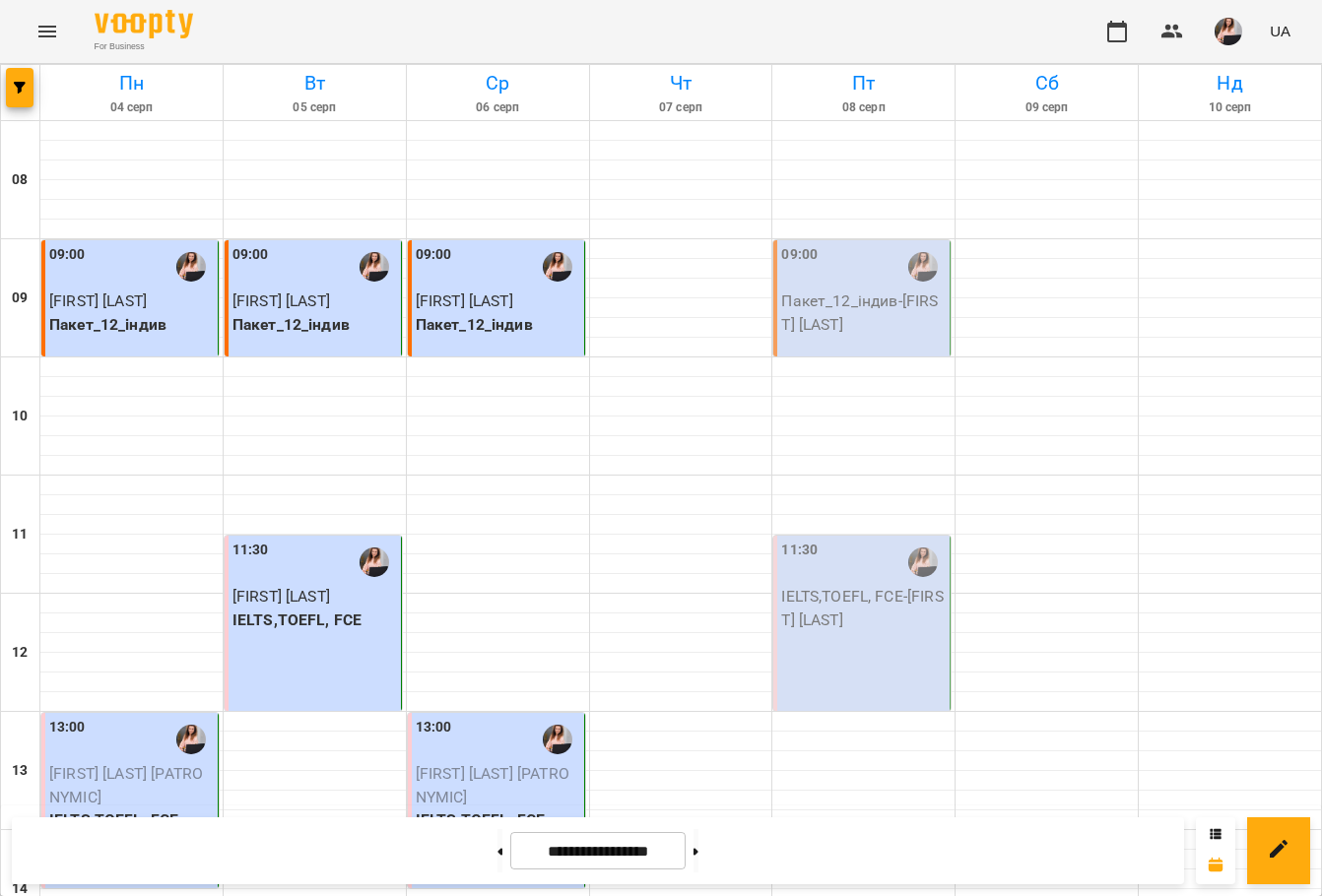 scroll, scrollTop: 0, scrollLeft: 0, axis: both 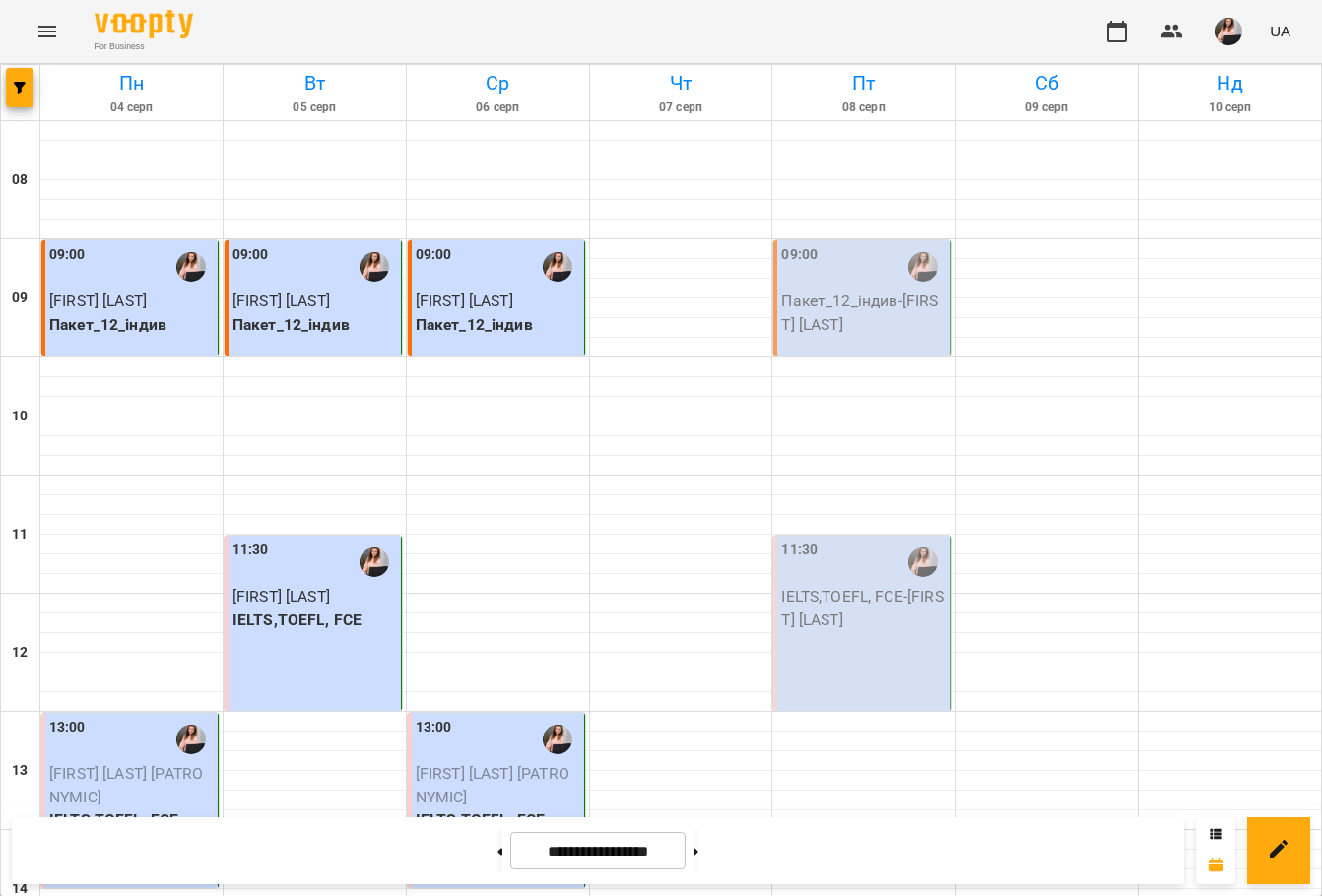 click on "09:00" at bounding box center [863, 267] 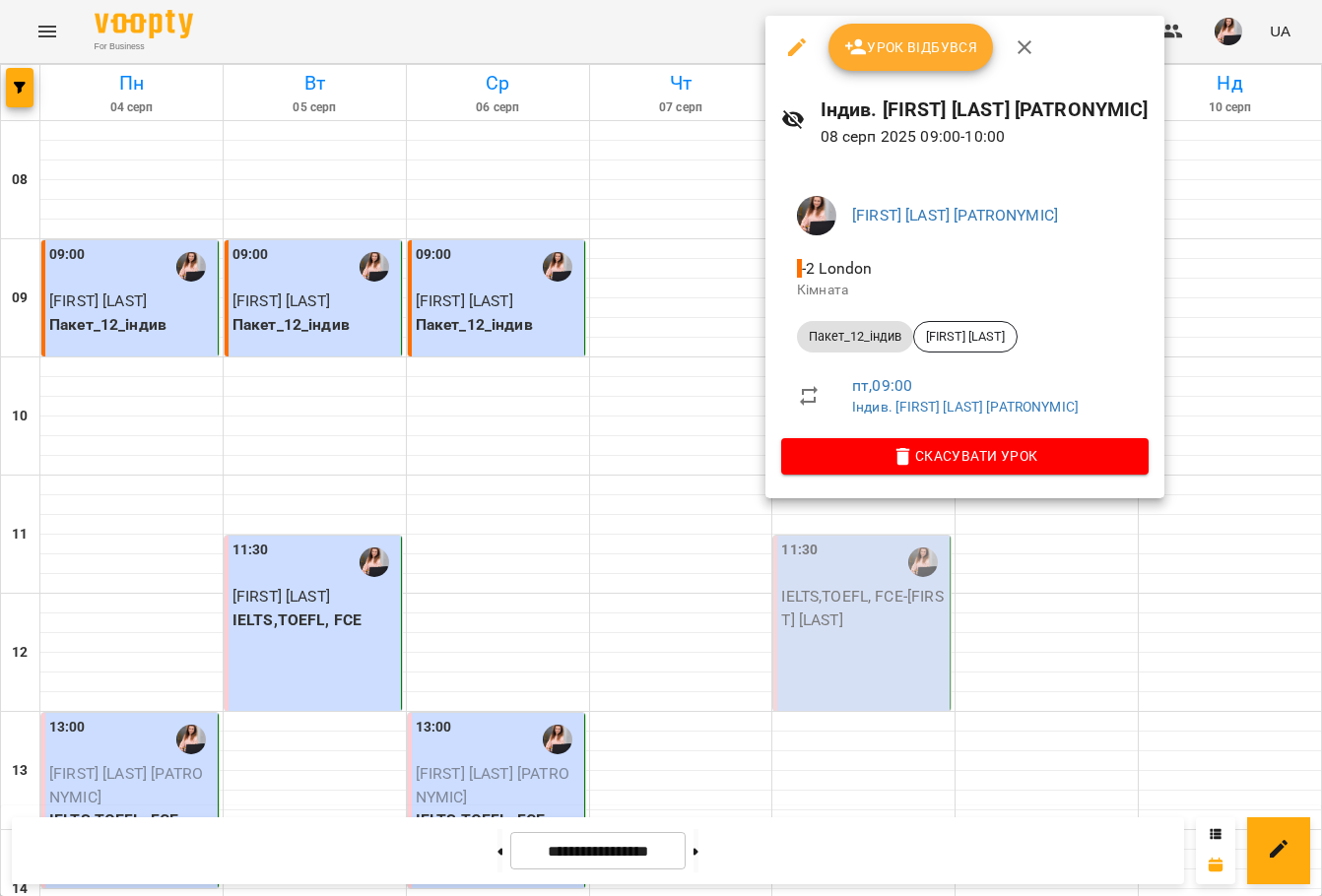 click on "Урок відбувся" at bounding box center [911, 47] 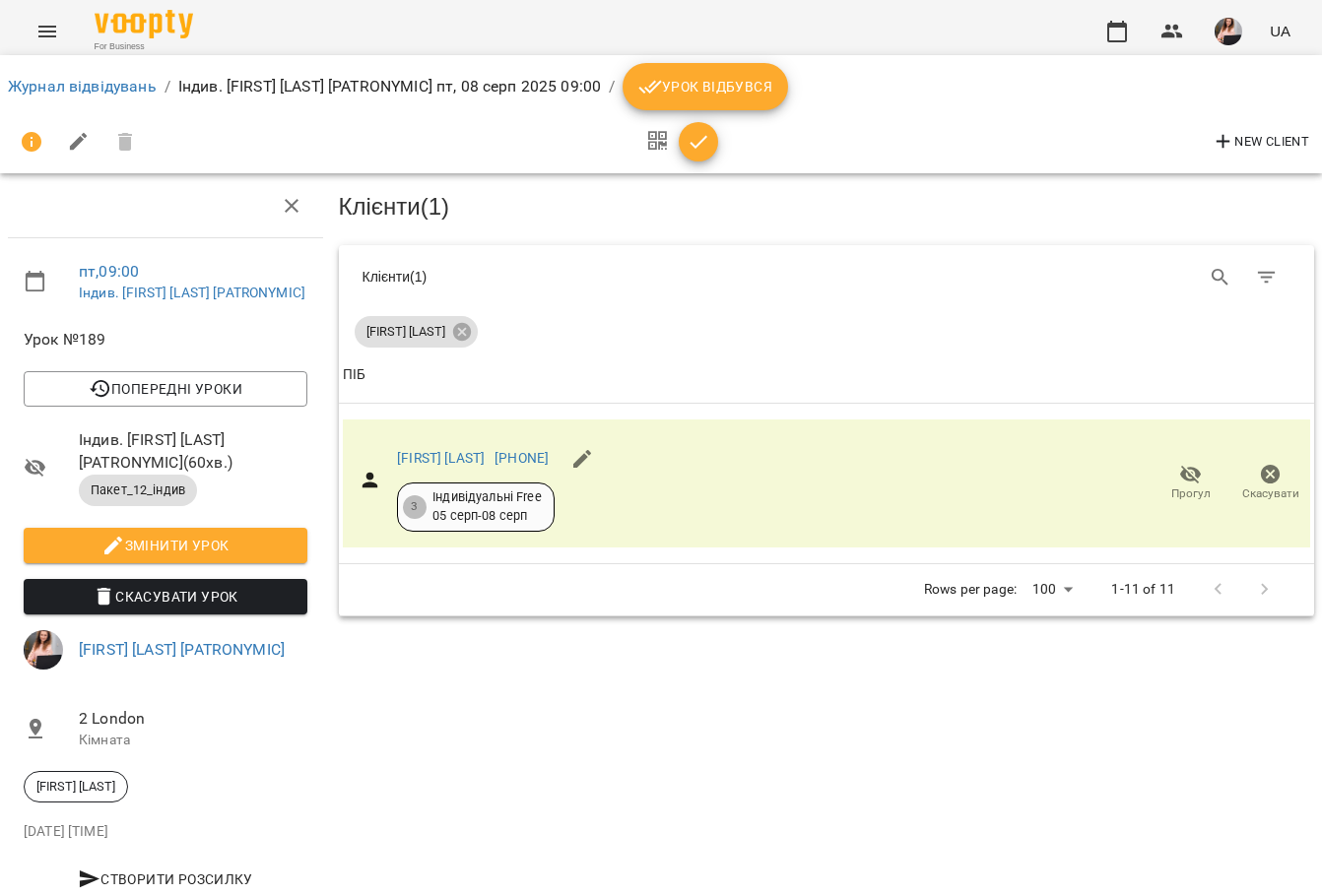 click 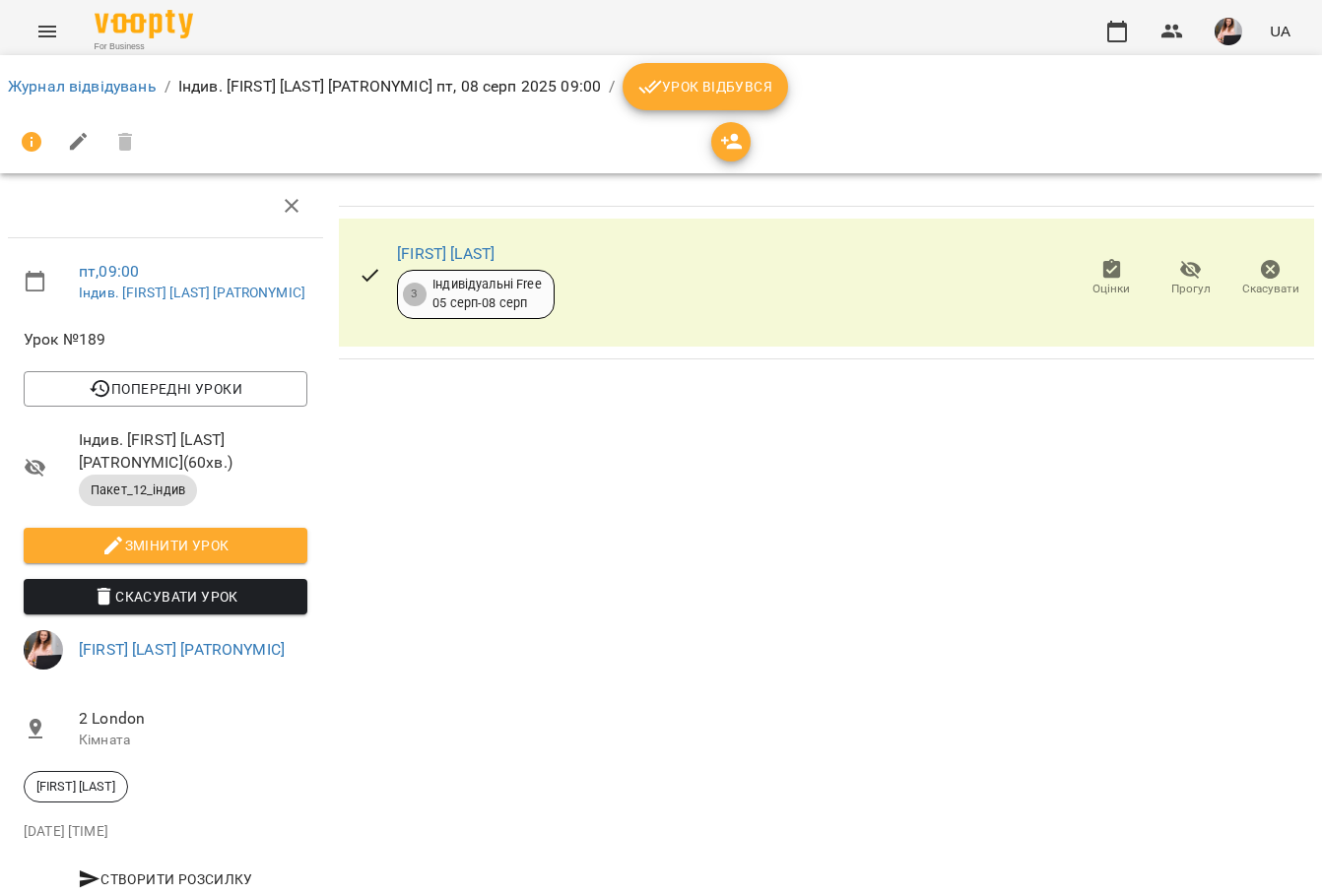 click on "Урок відбувся" at bounding box center [705, 87] 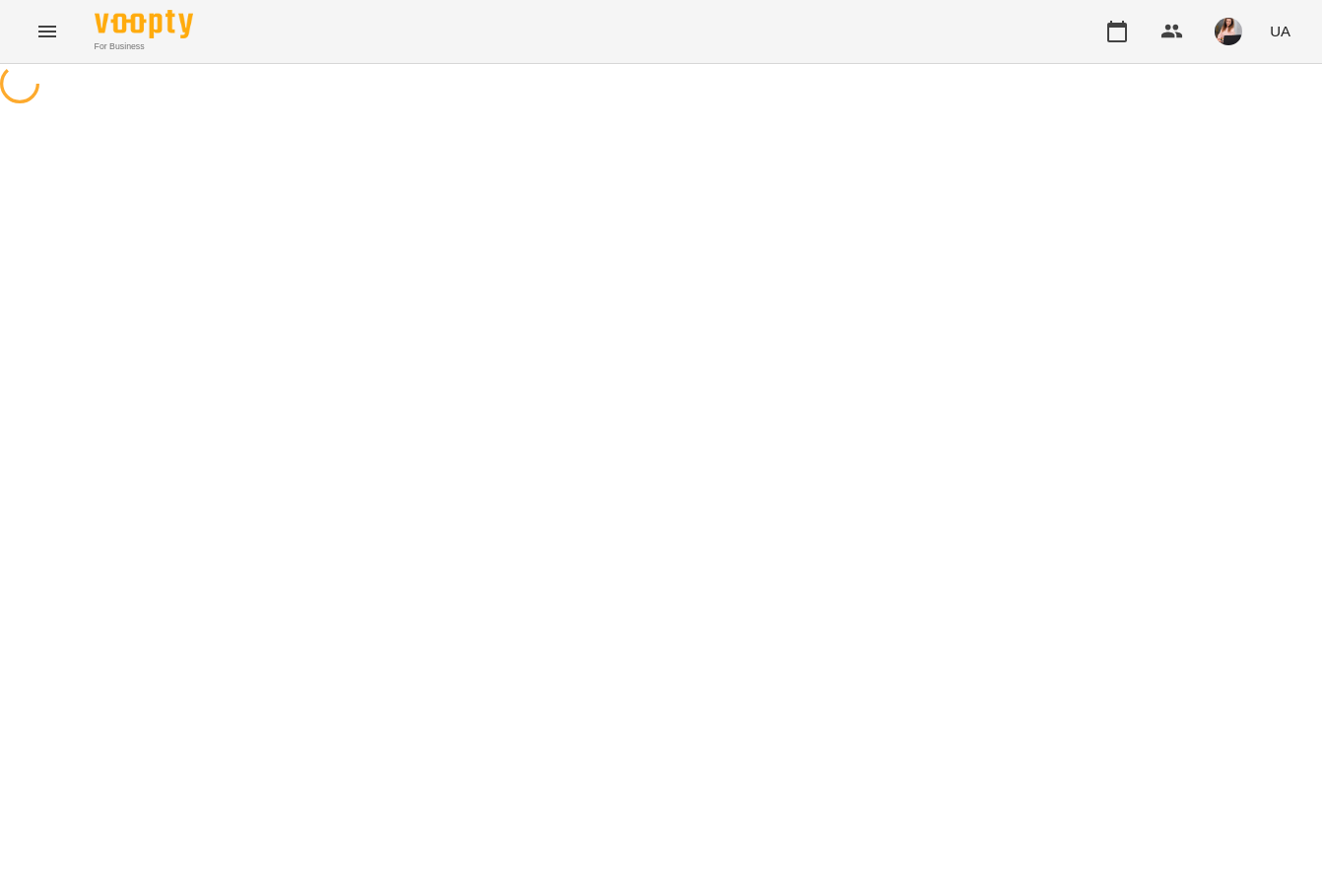 scroll, scrollTop: 0, scrollLeft: 0, axis: both 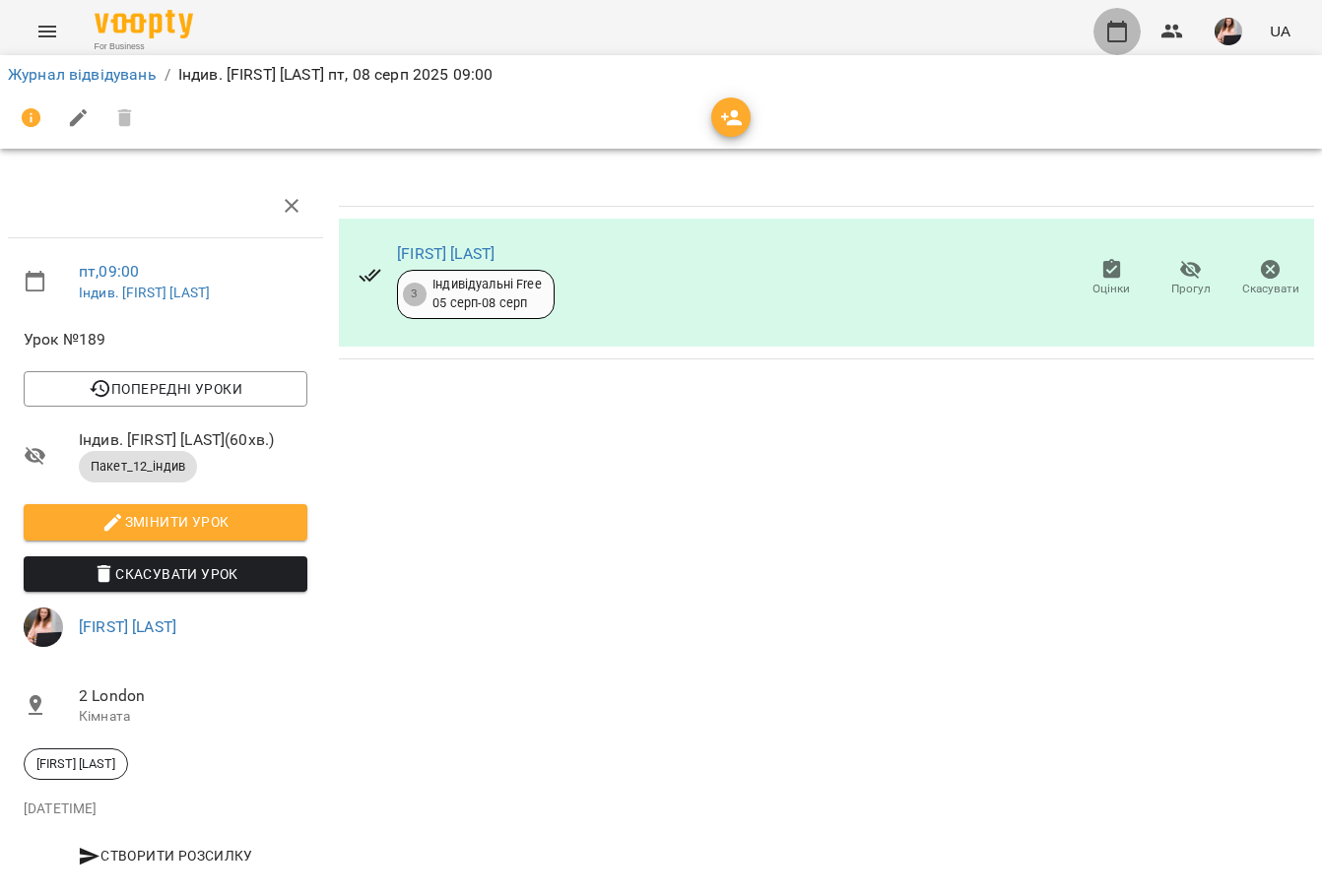 click 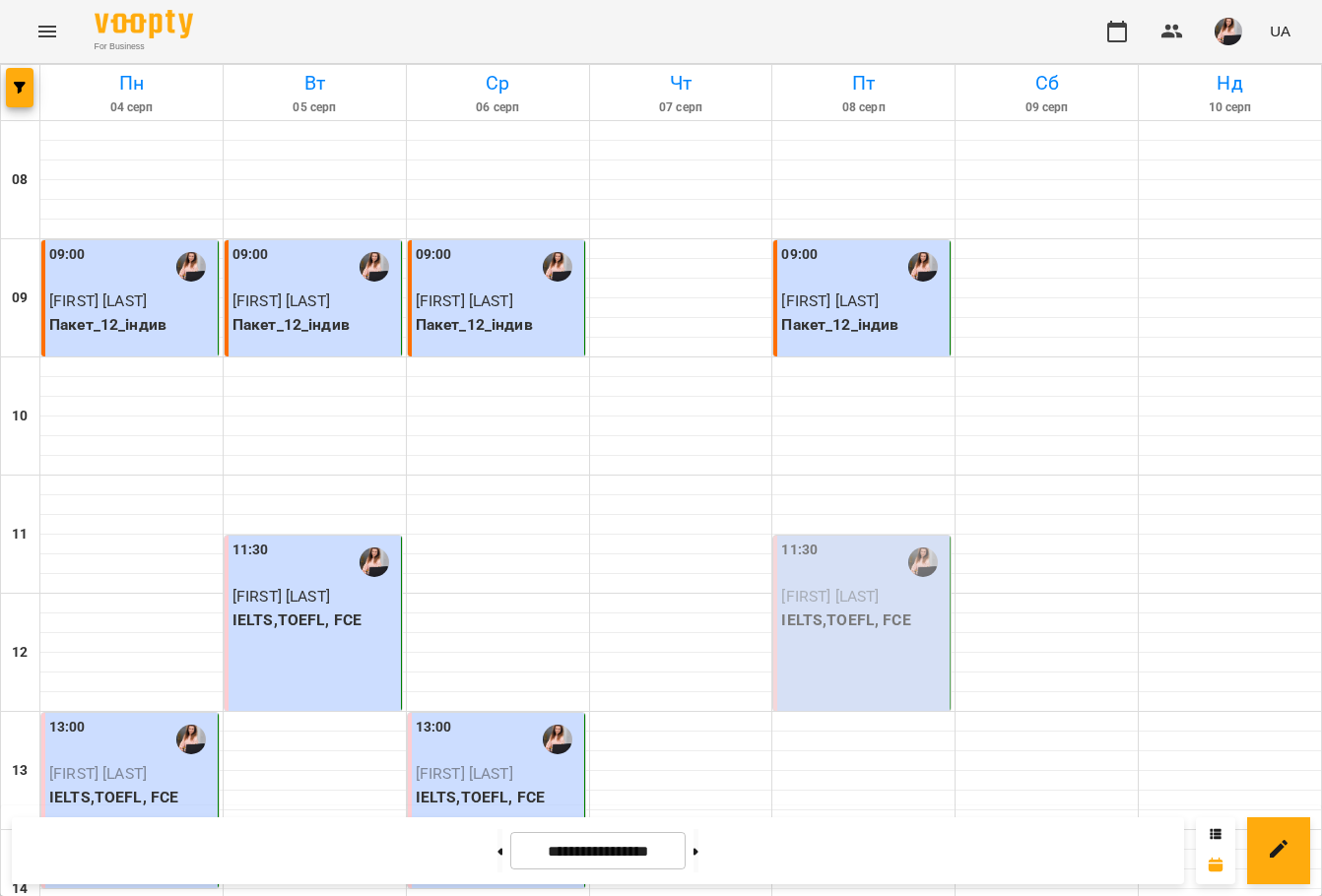 scroll, scrollTop: 197, scrollLeft: 0, axis: vertical 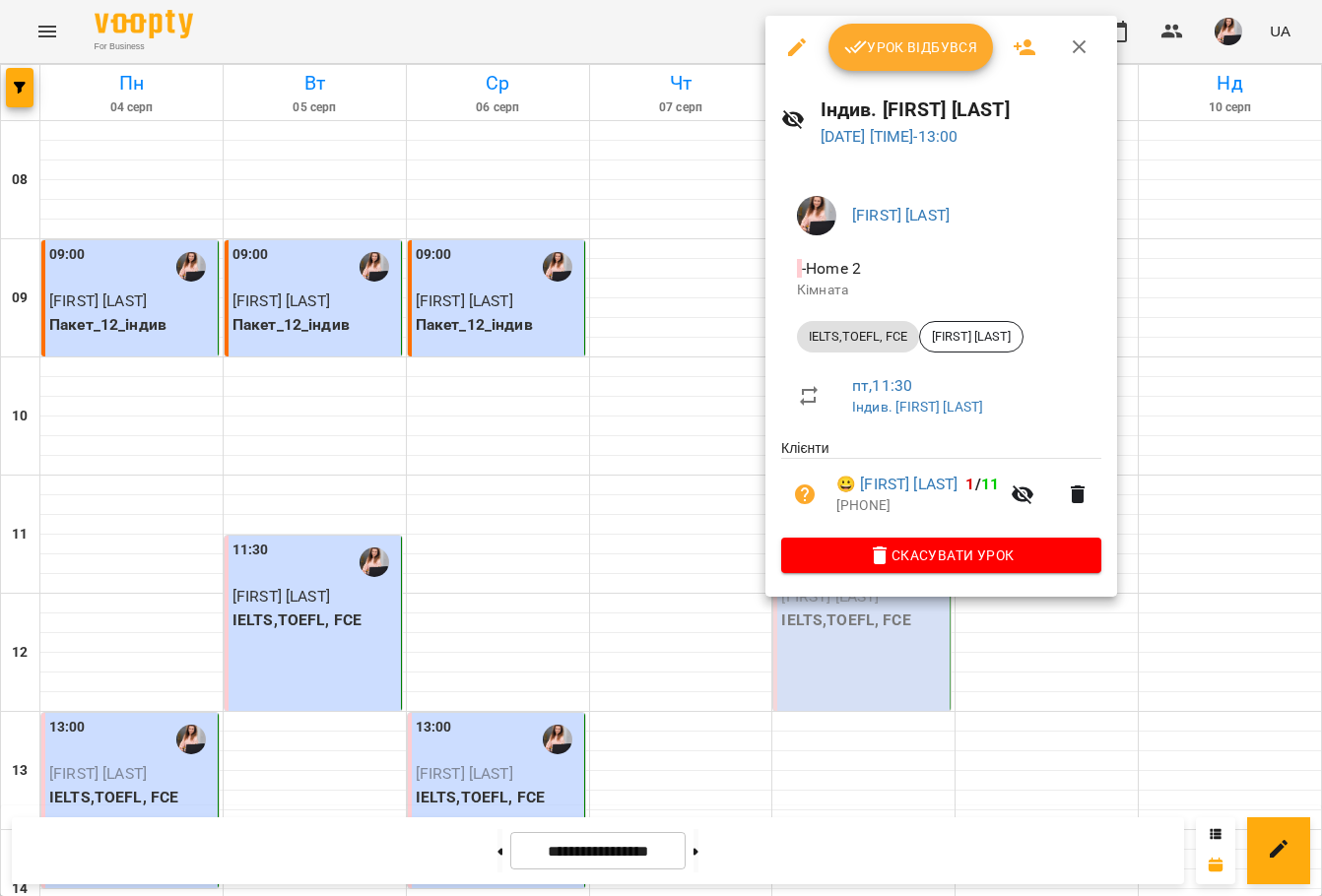 click on "Урок відбувся" at bounding box center [911, 47] 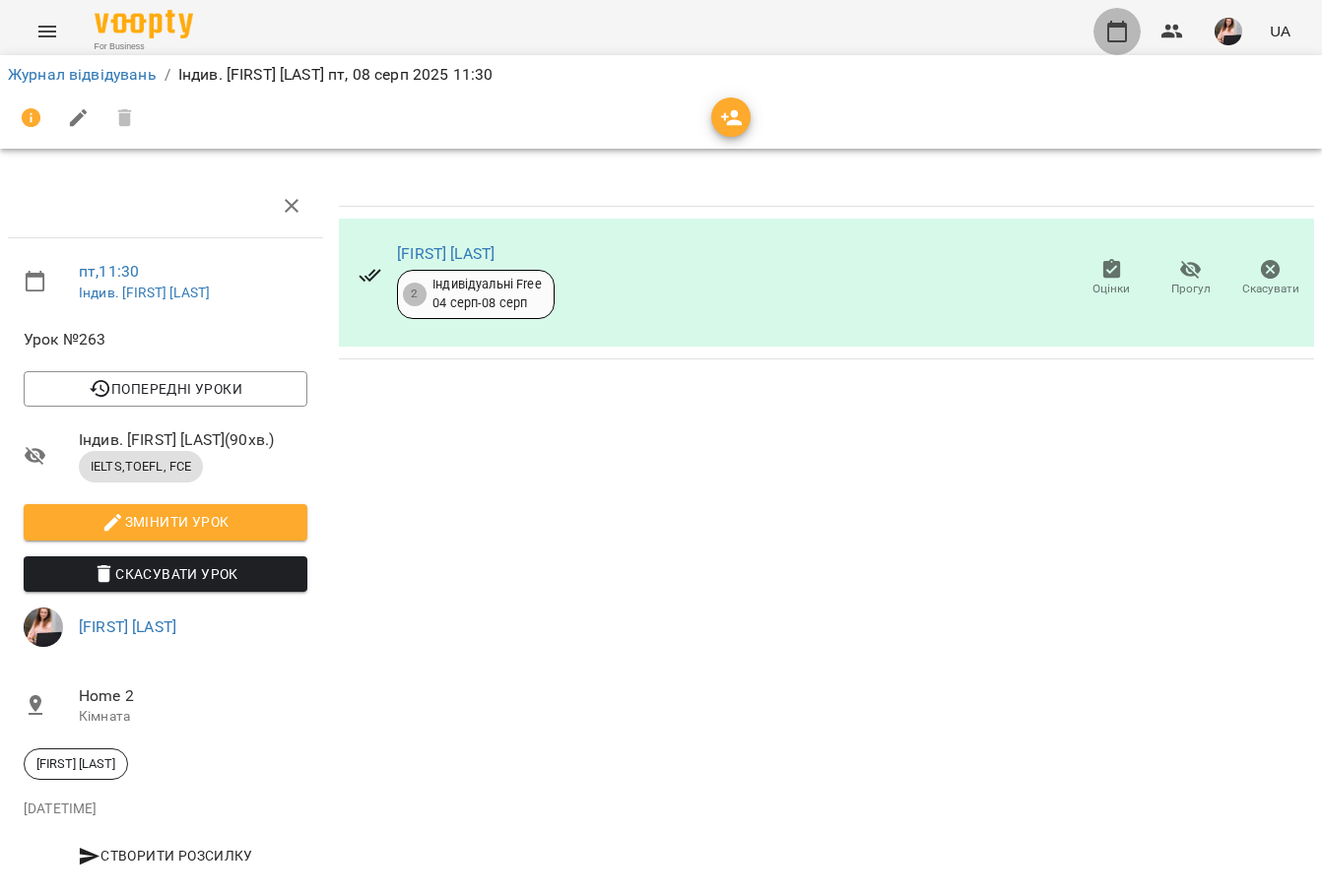 click 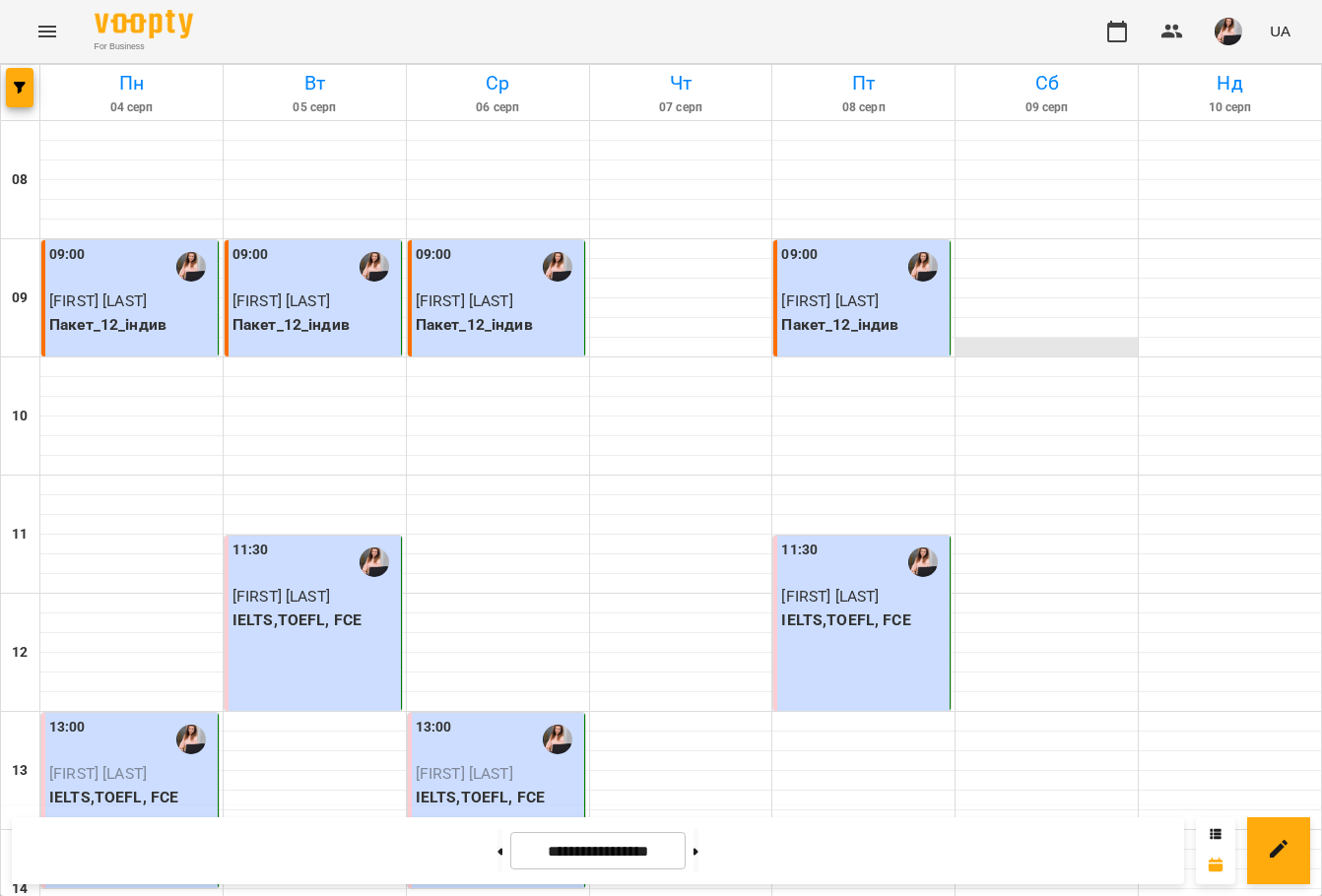 scroll, scrollTop: 197, scrollLeft: 0, axis: vertical 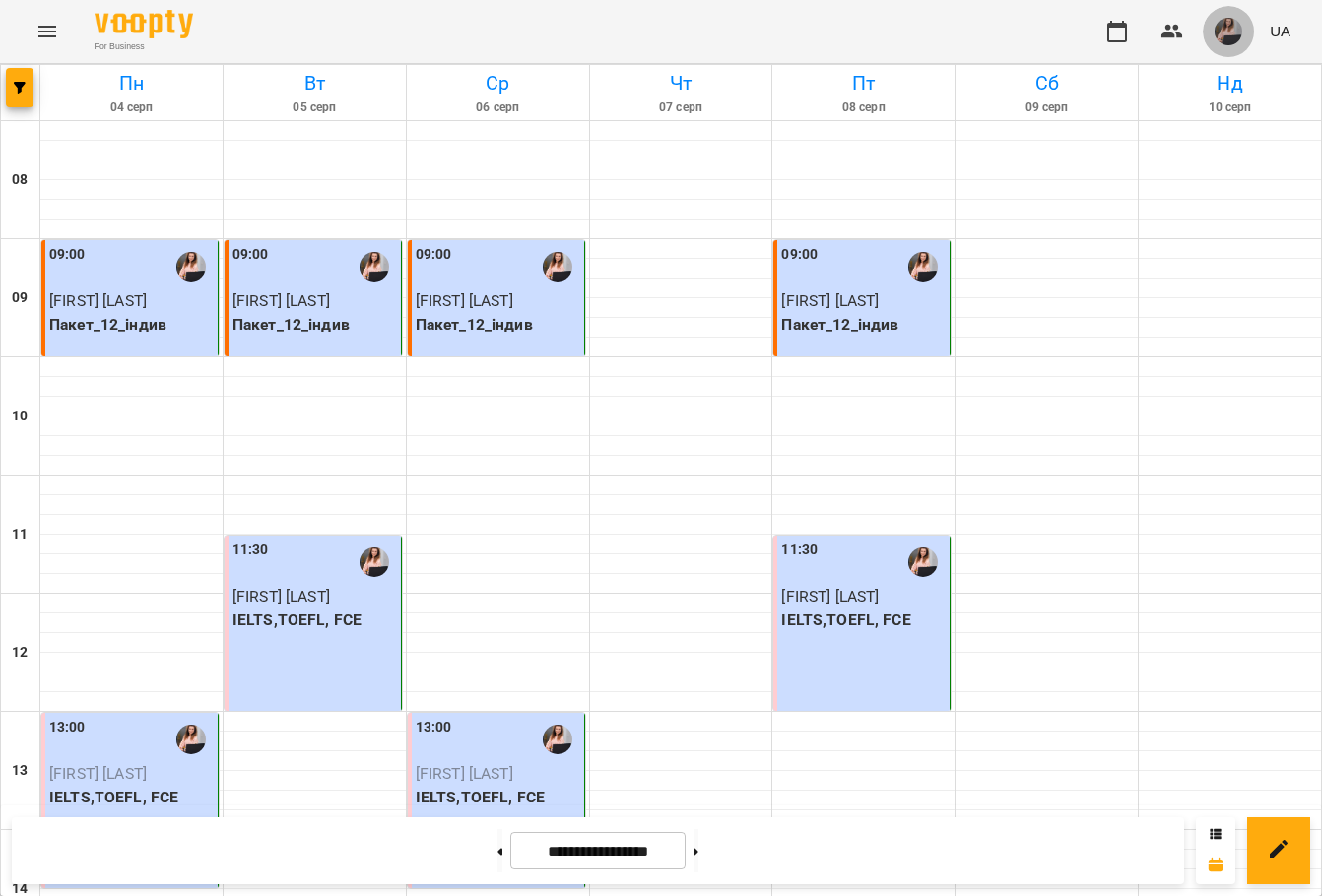 click at bounding box center (1228, 32) 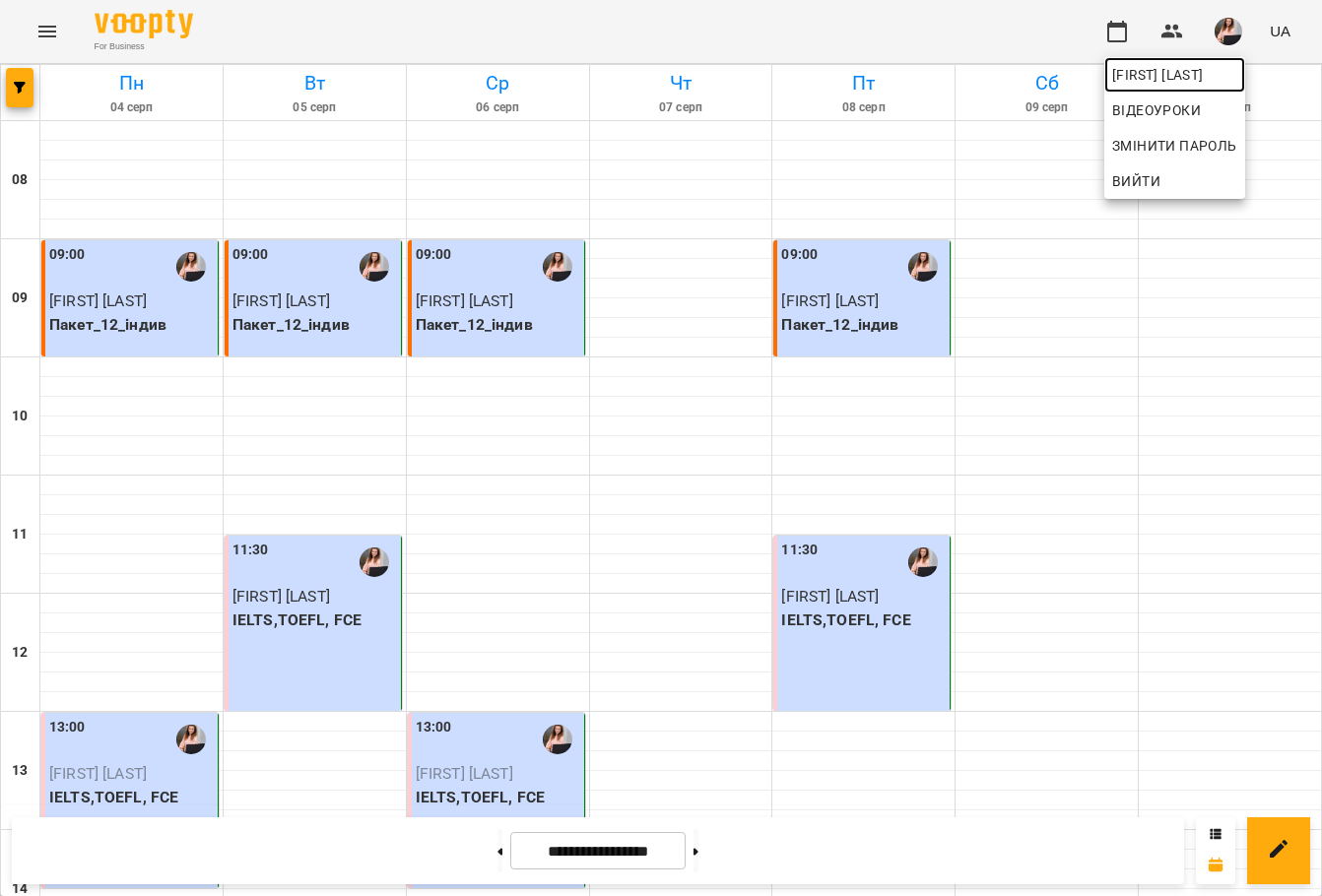 click on "[FIRST] [LAST]" at bounding box center [1174, 75] 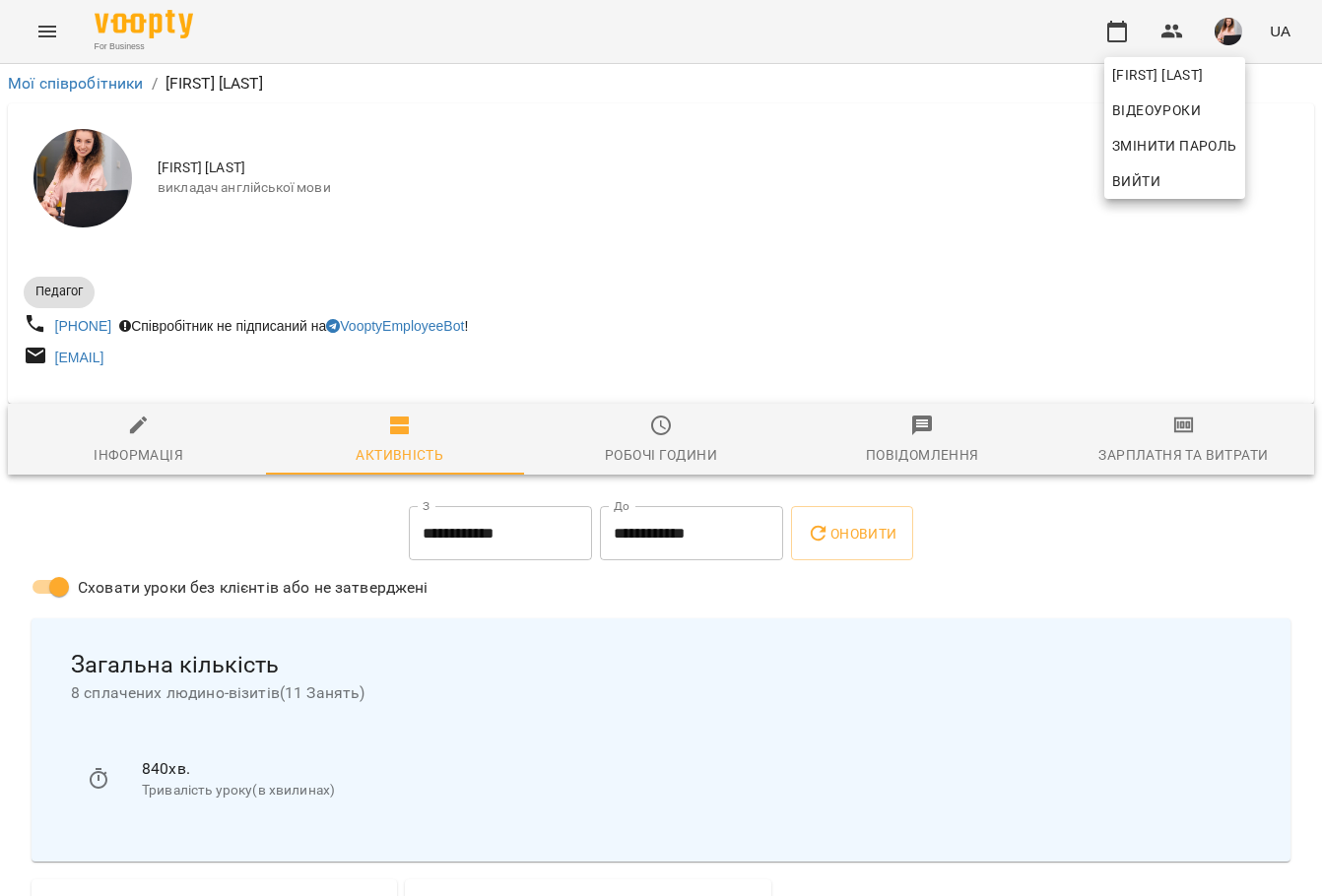 click at bounding box center [661, 448] 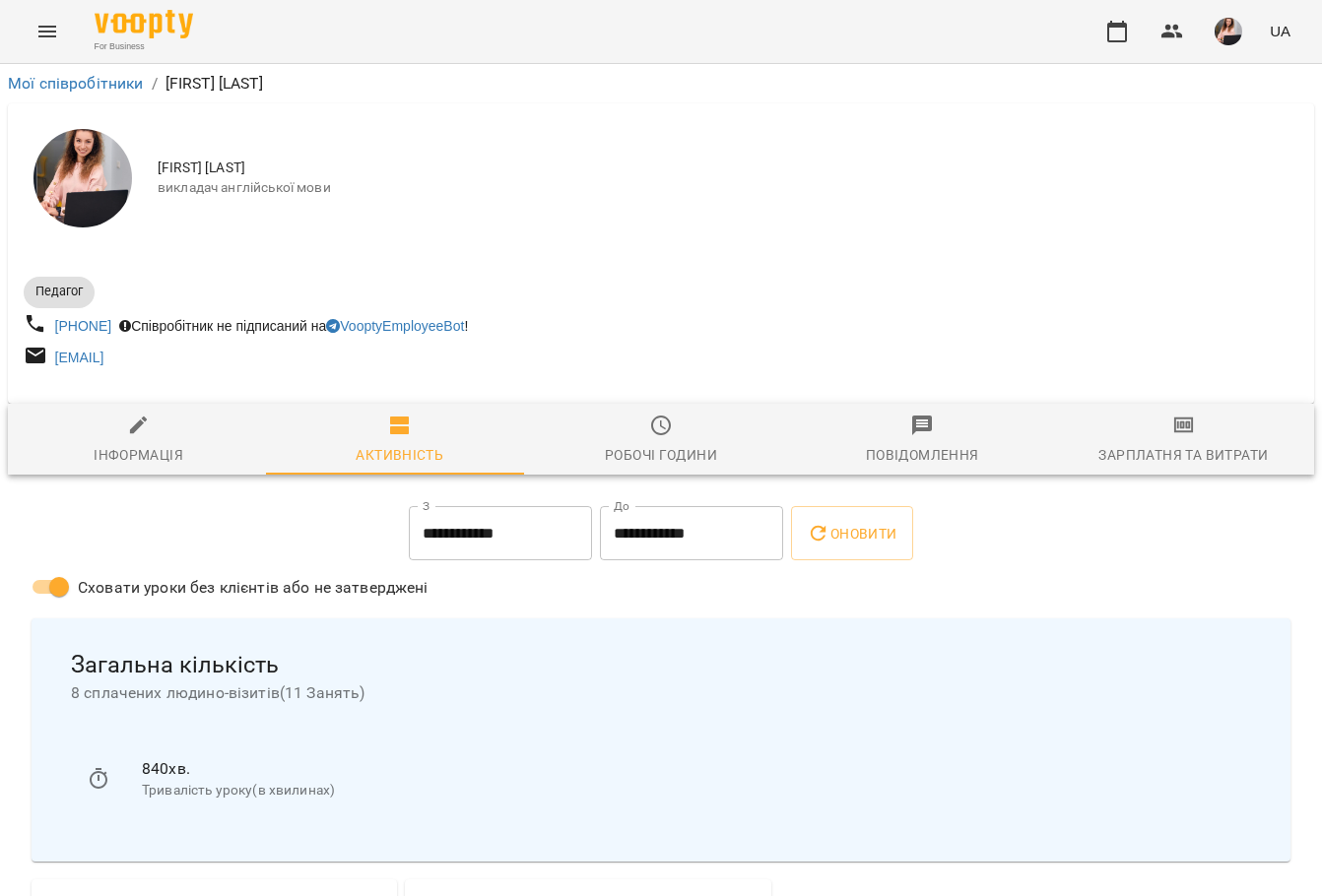 click 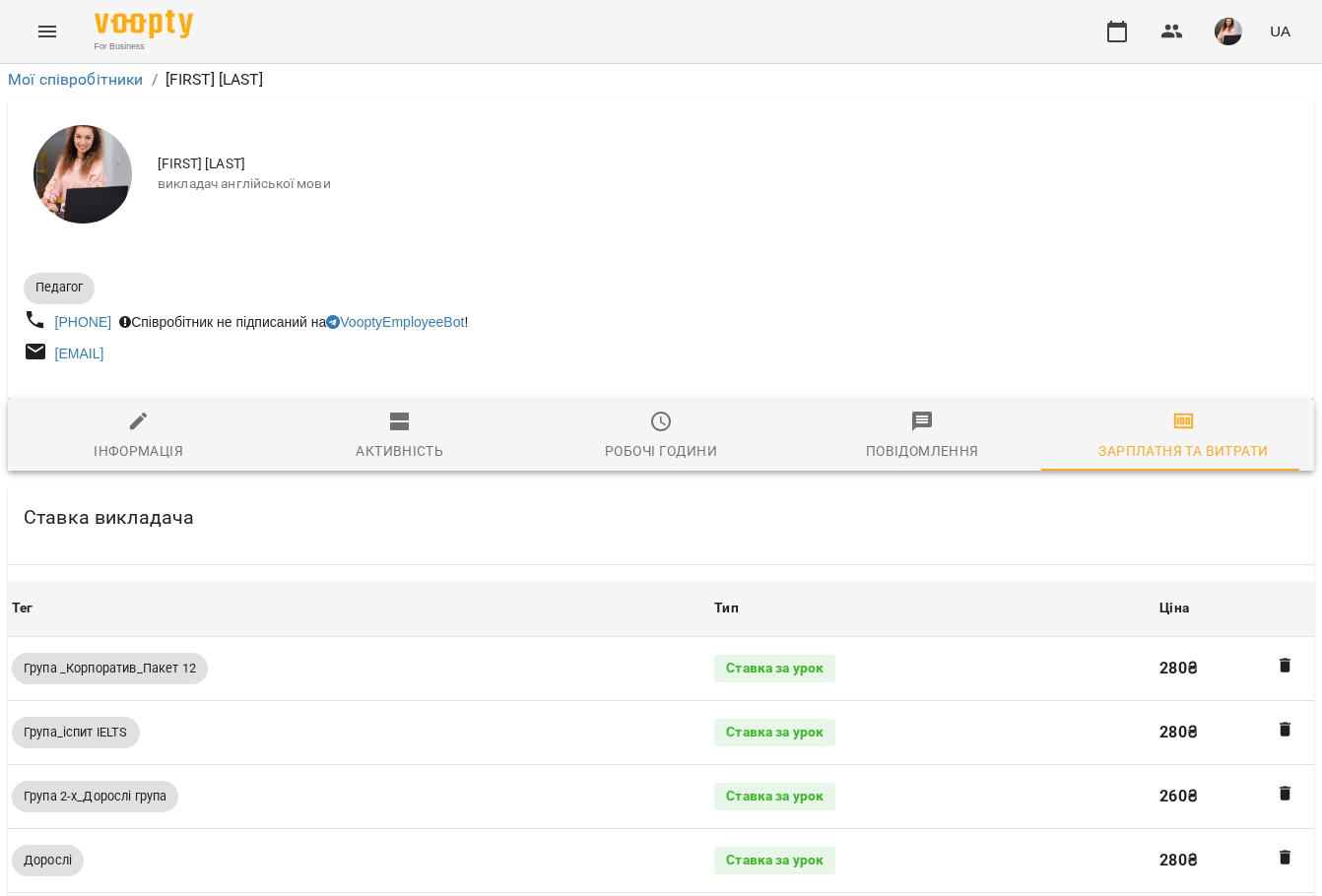 scroll, scrollTop: 1226, scrollLeft: 0, axis: vertical 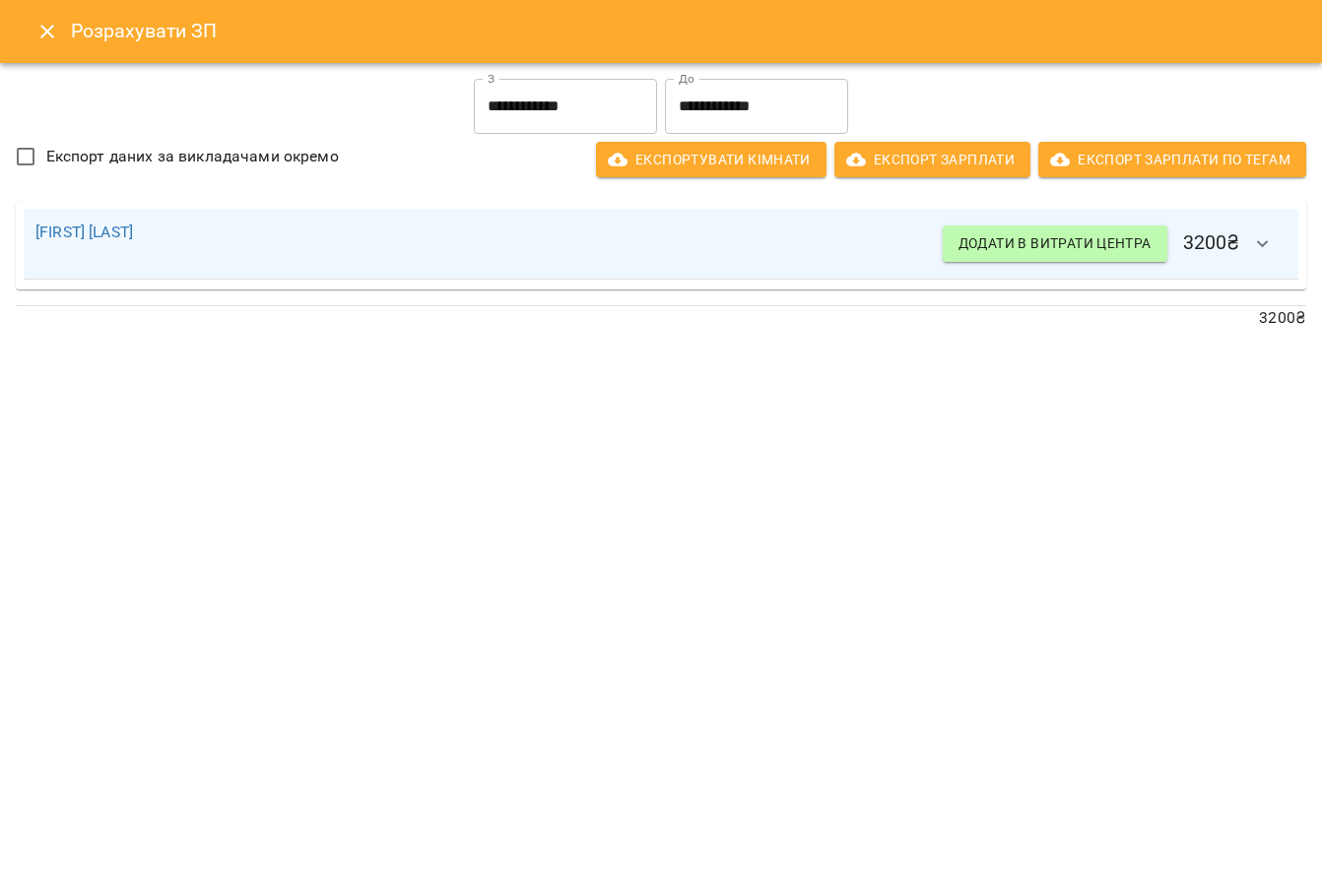 click 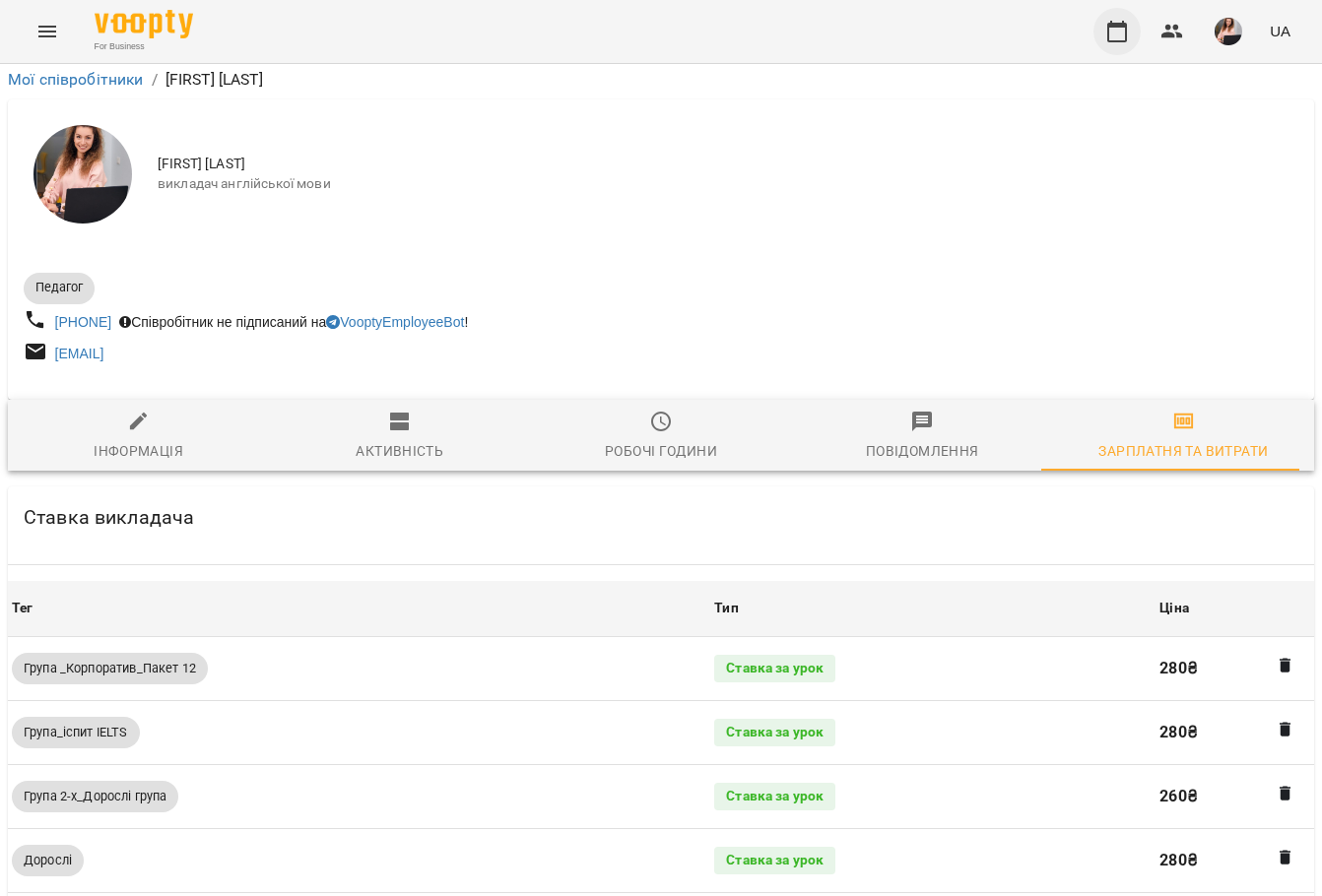 click at bounding box center (1117, 32) 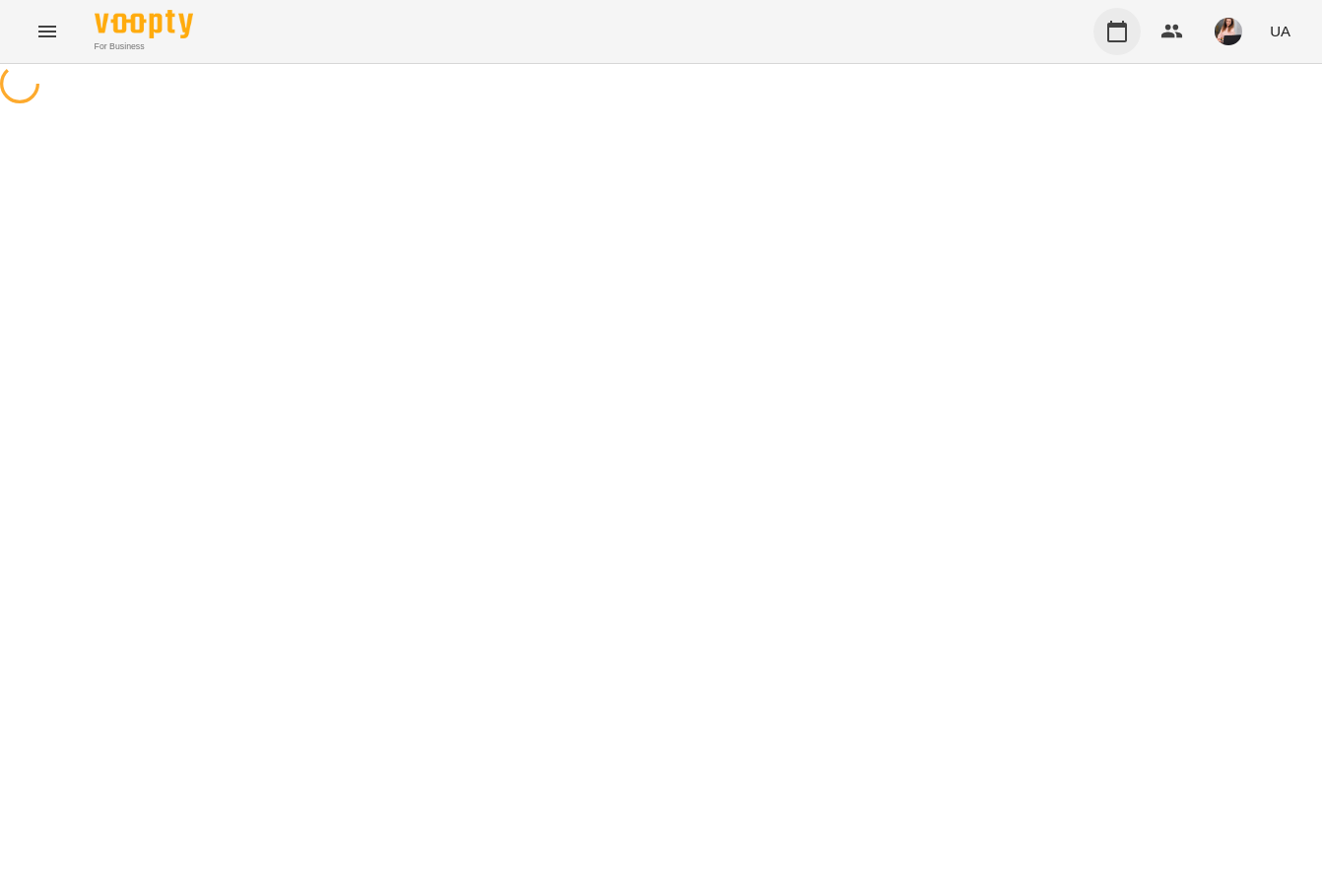 scroll, scrollTop: 0, scrollLeft: 0, axis: both 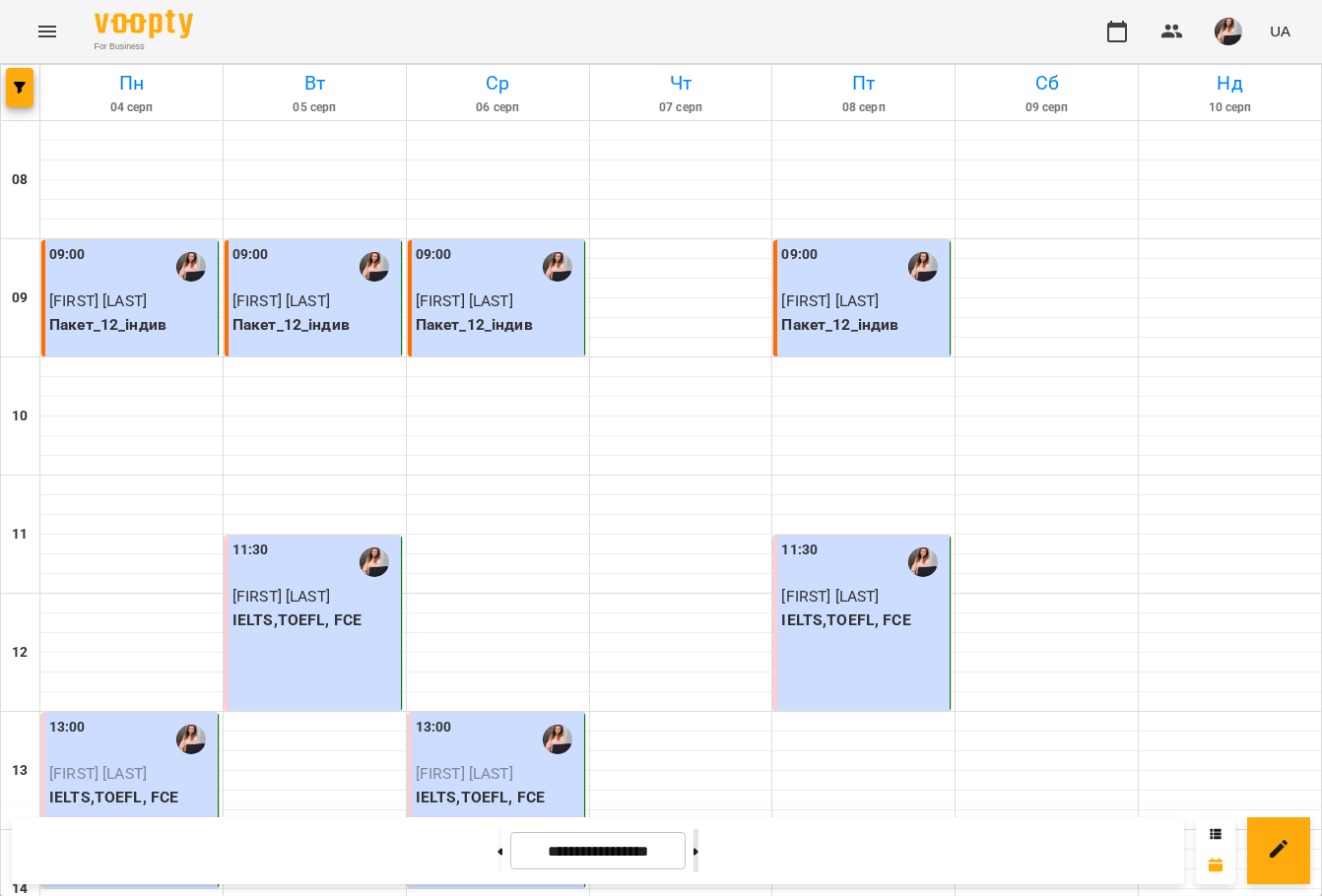 click at bounding box center (695, 851) 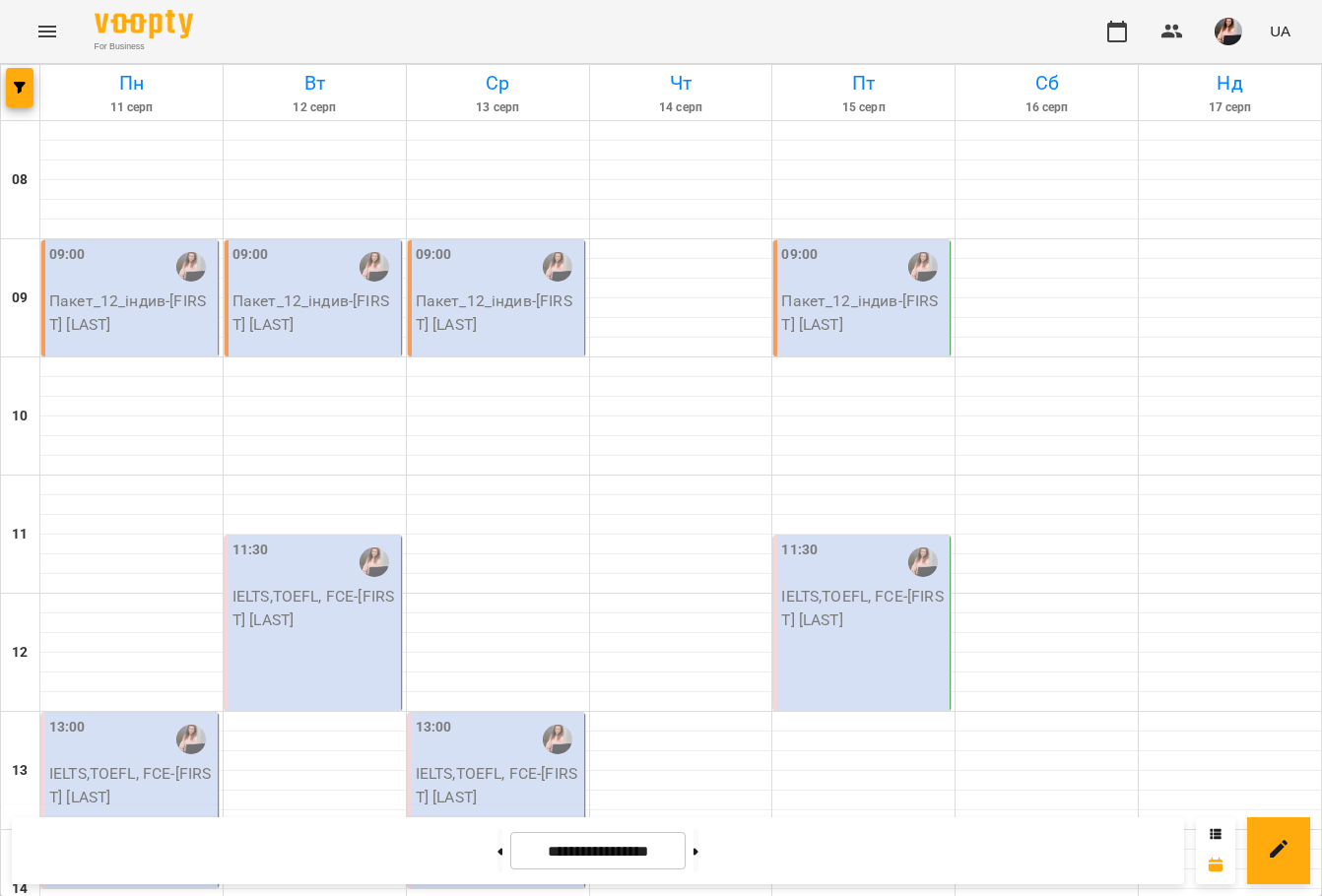 scroll, scrollTop: 295, scrollLeft: 0, axis: vertical 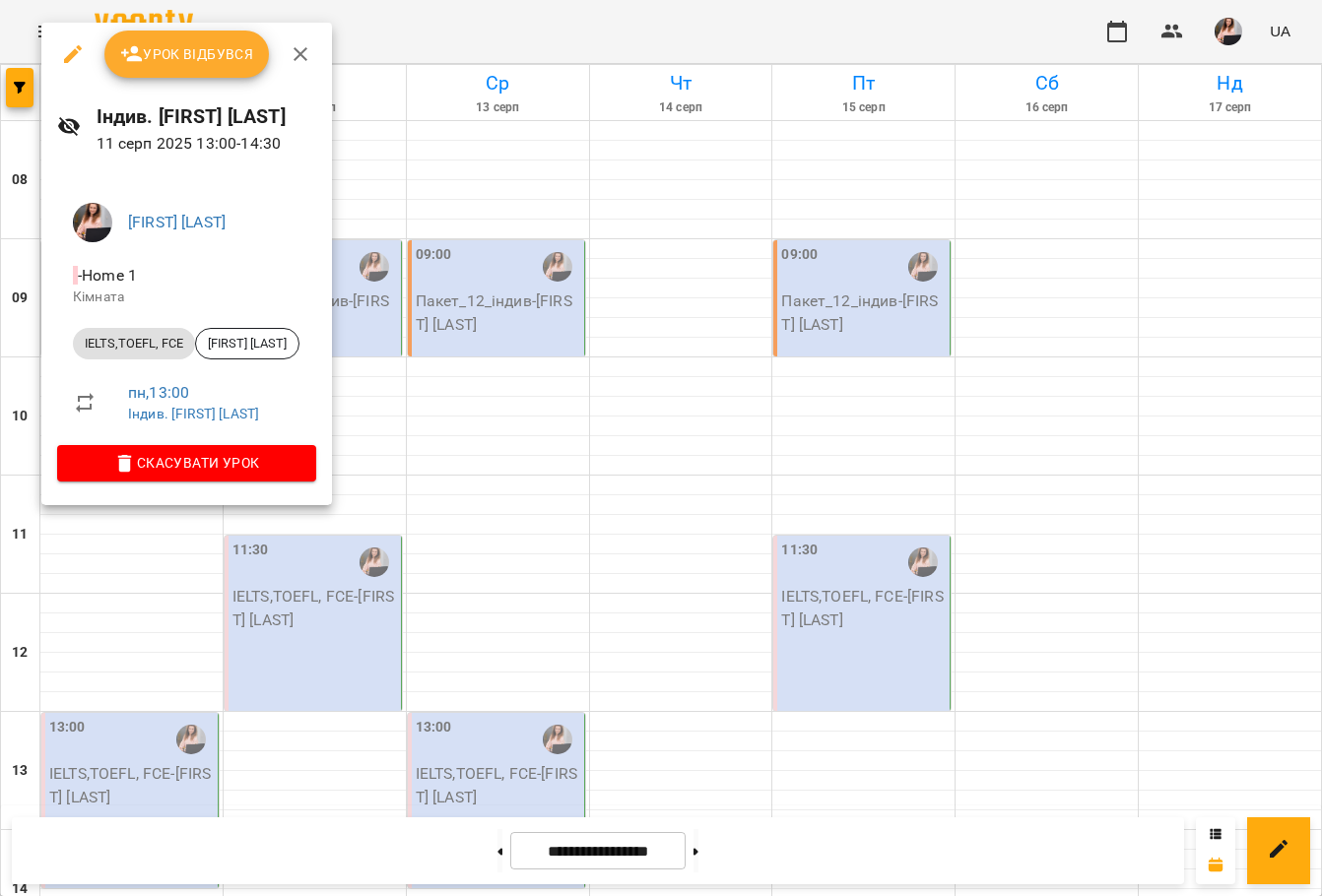 click 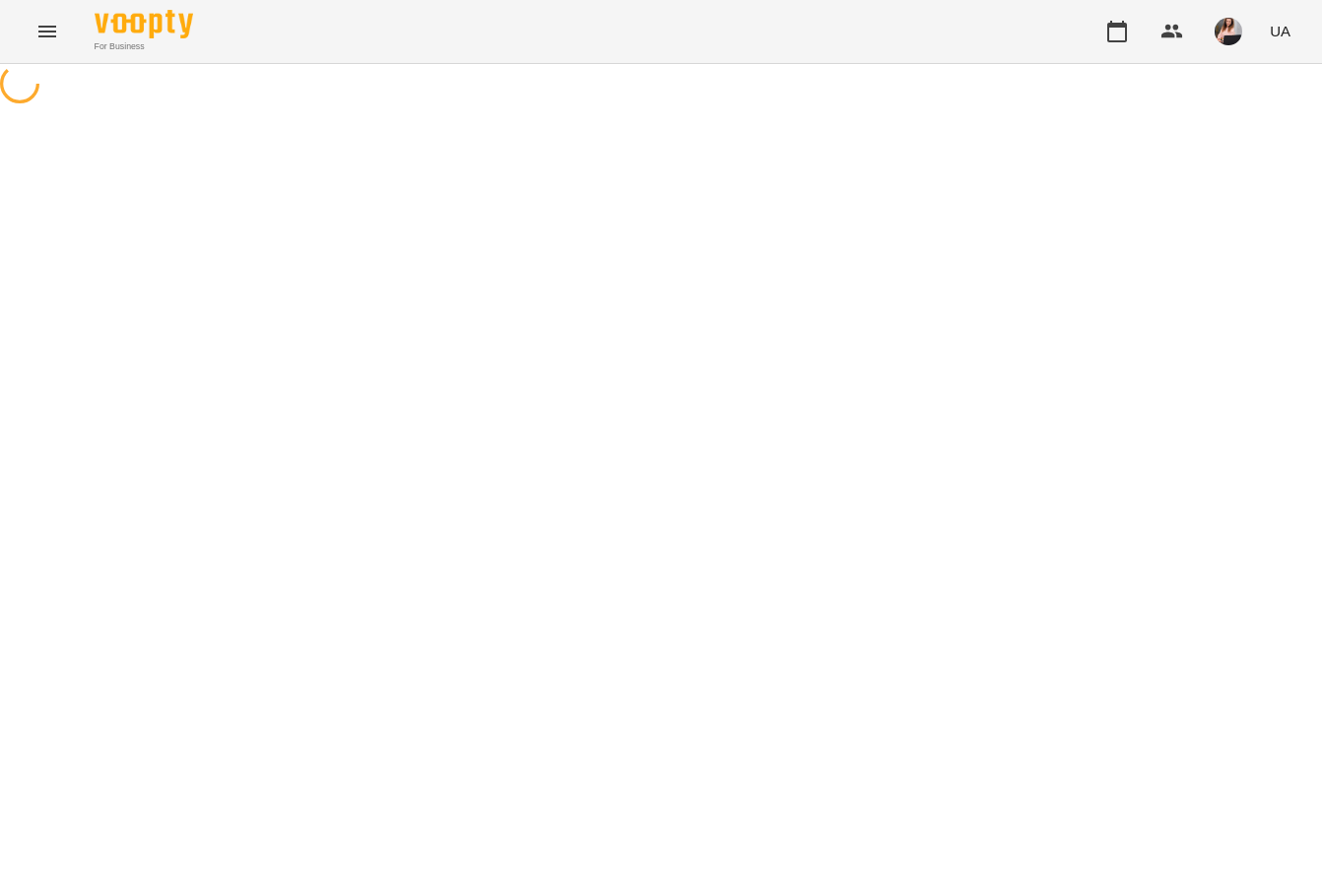 select on "**********" 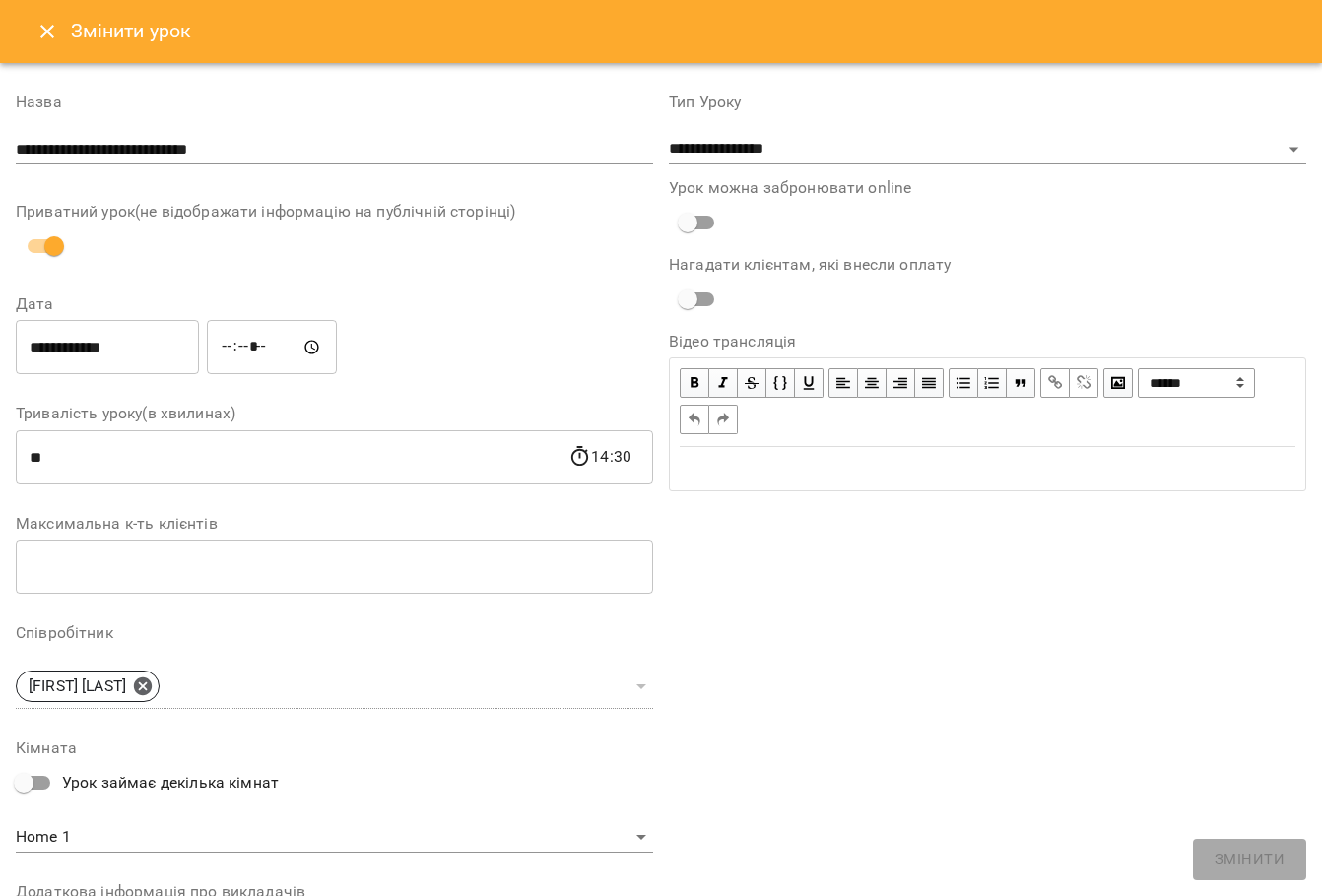 click on "**********" at bounding box center [107, 348] 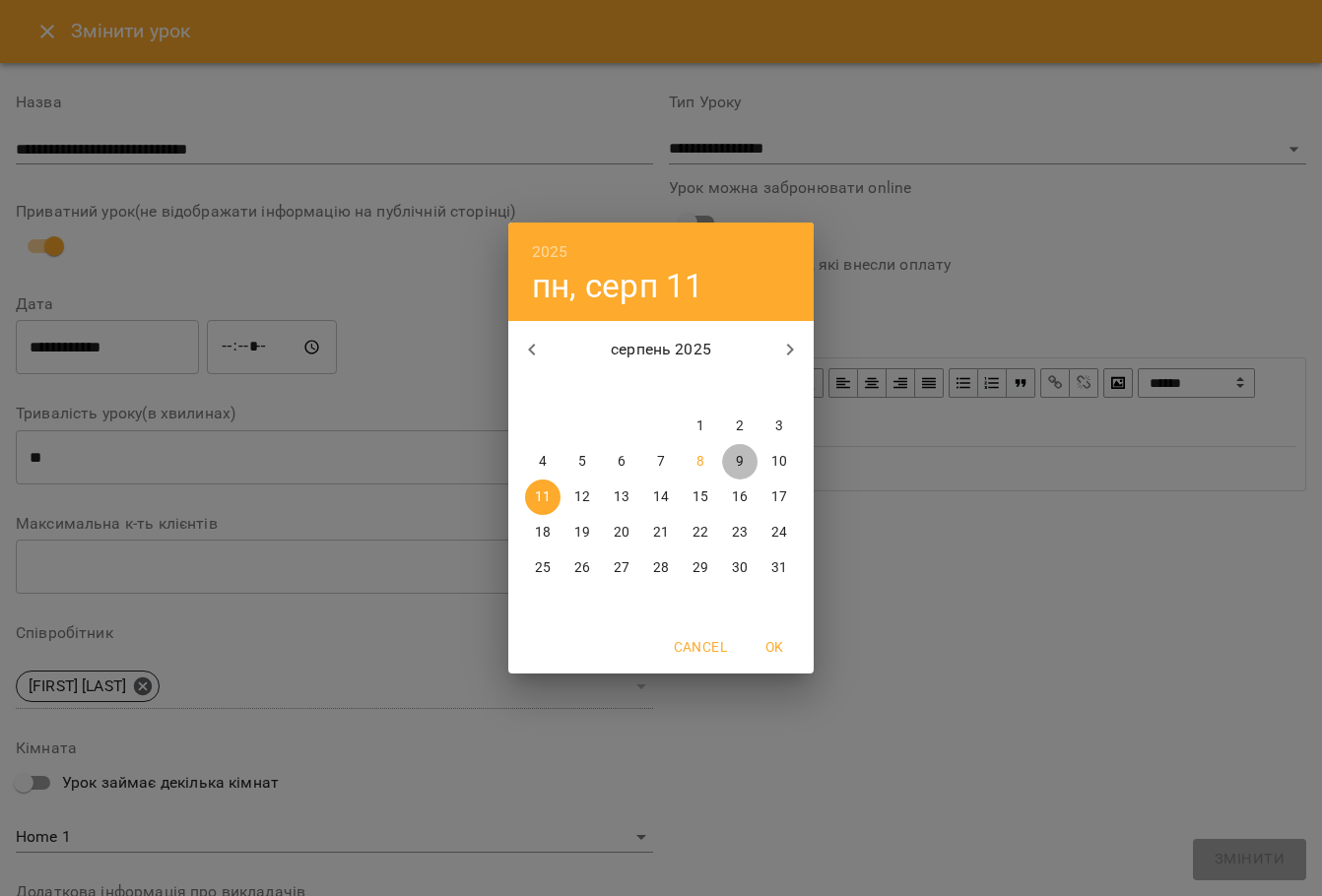 click on "9" at bounding box center [740, 462] 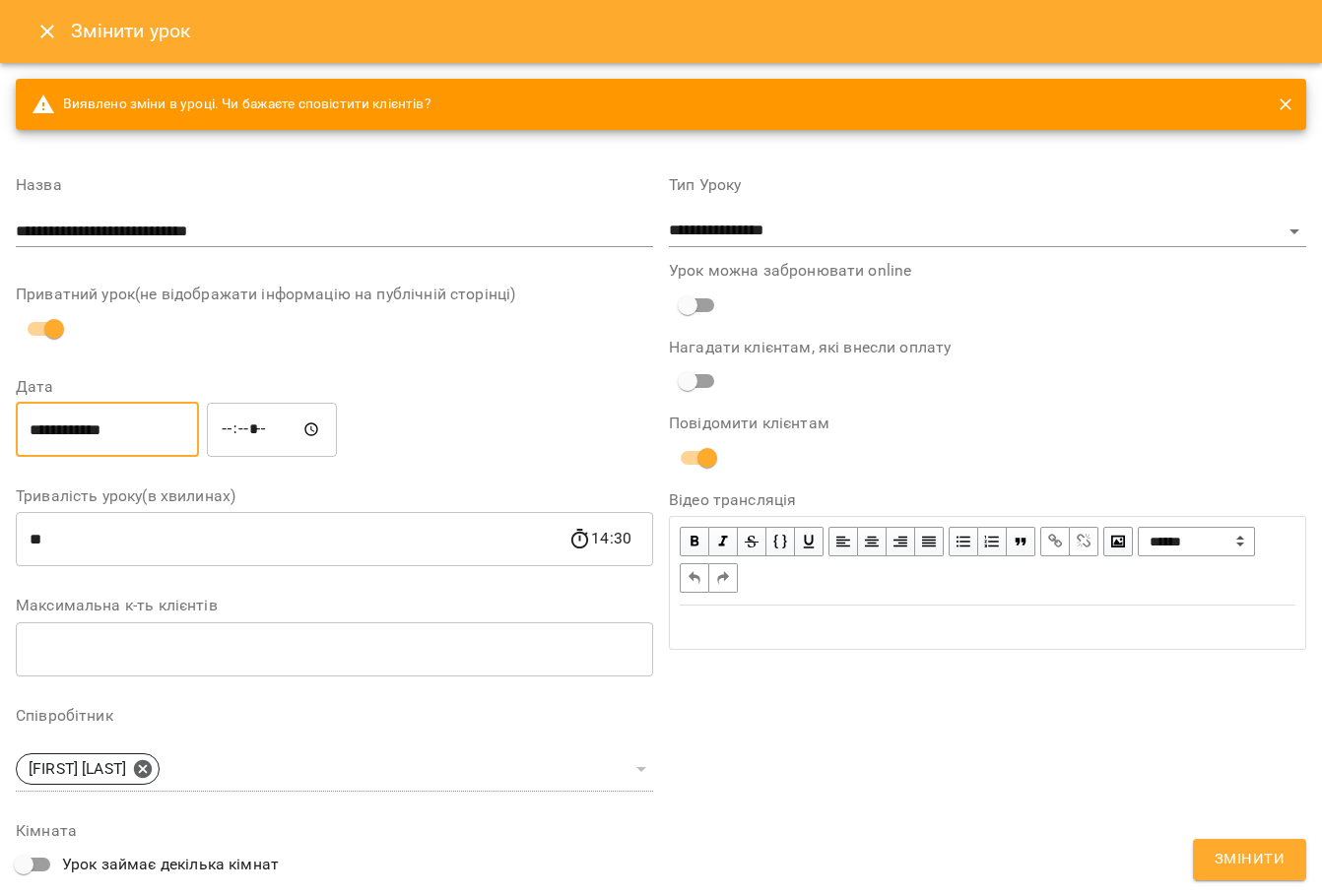 click on "*****" at bounding box center [272, 429] 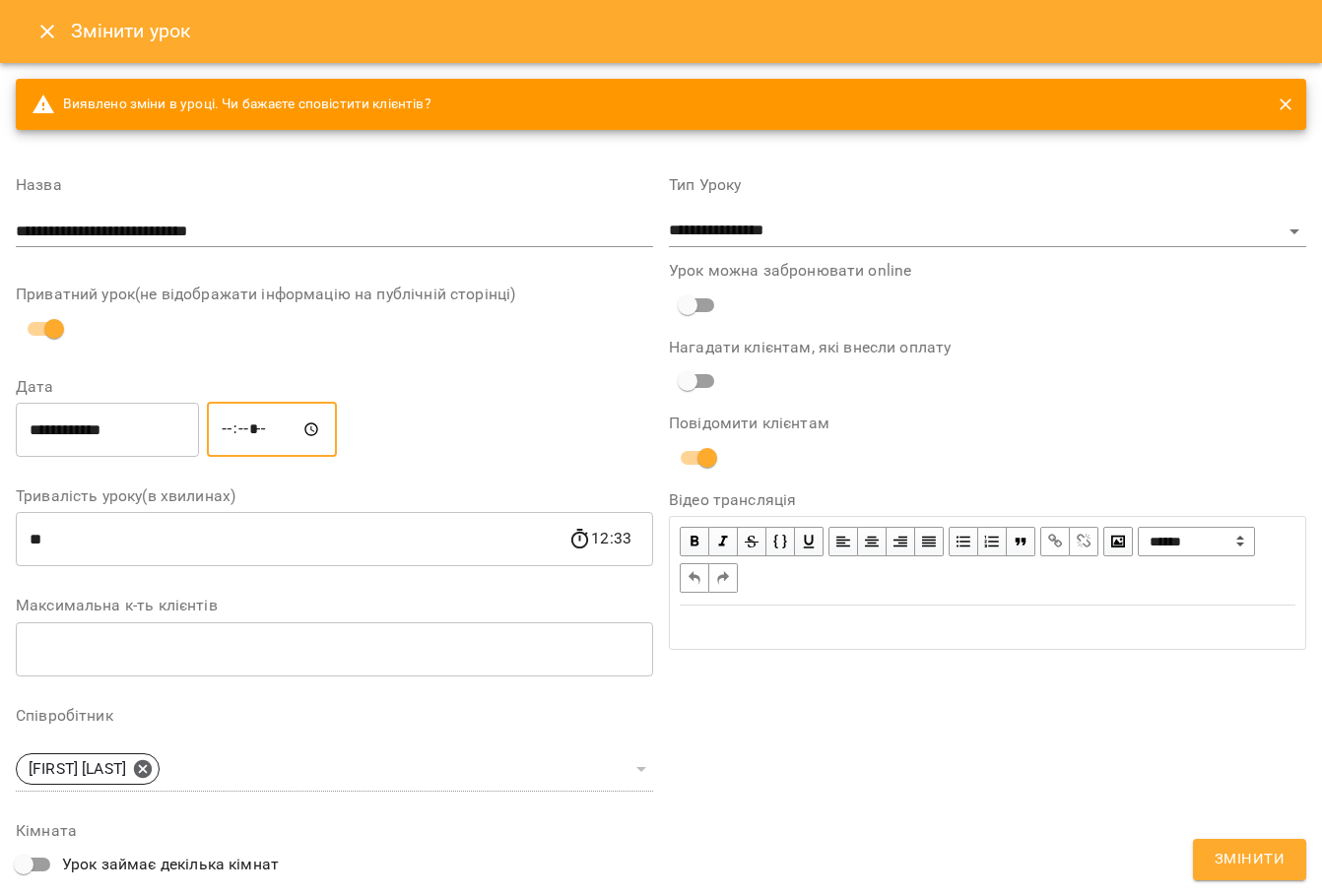 type on "*****" 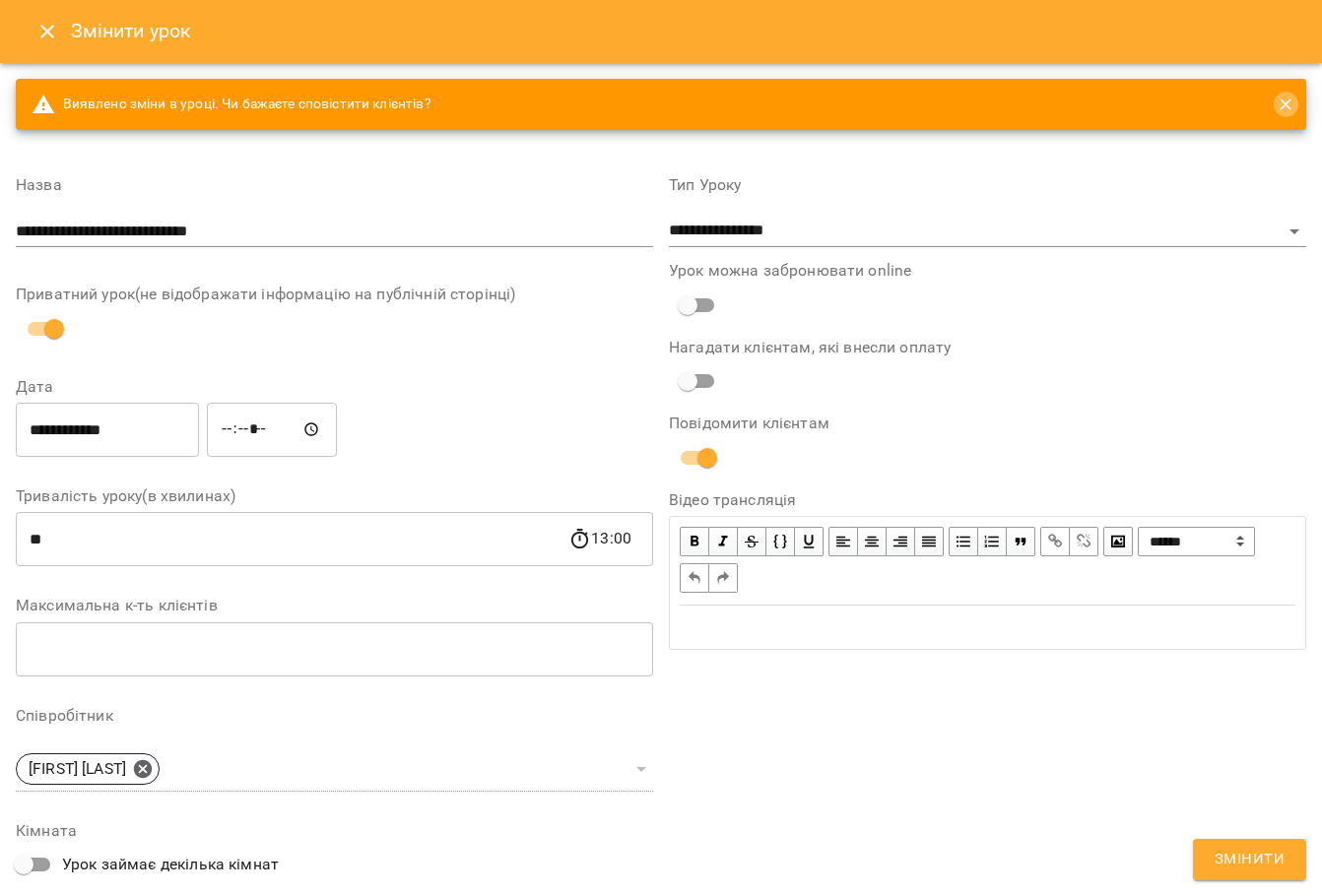 click 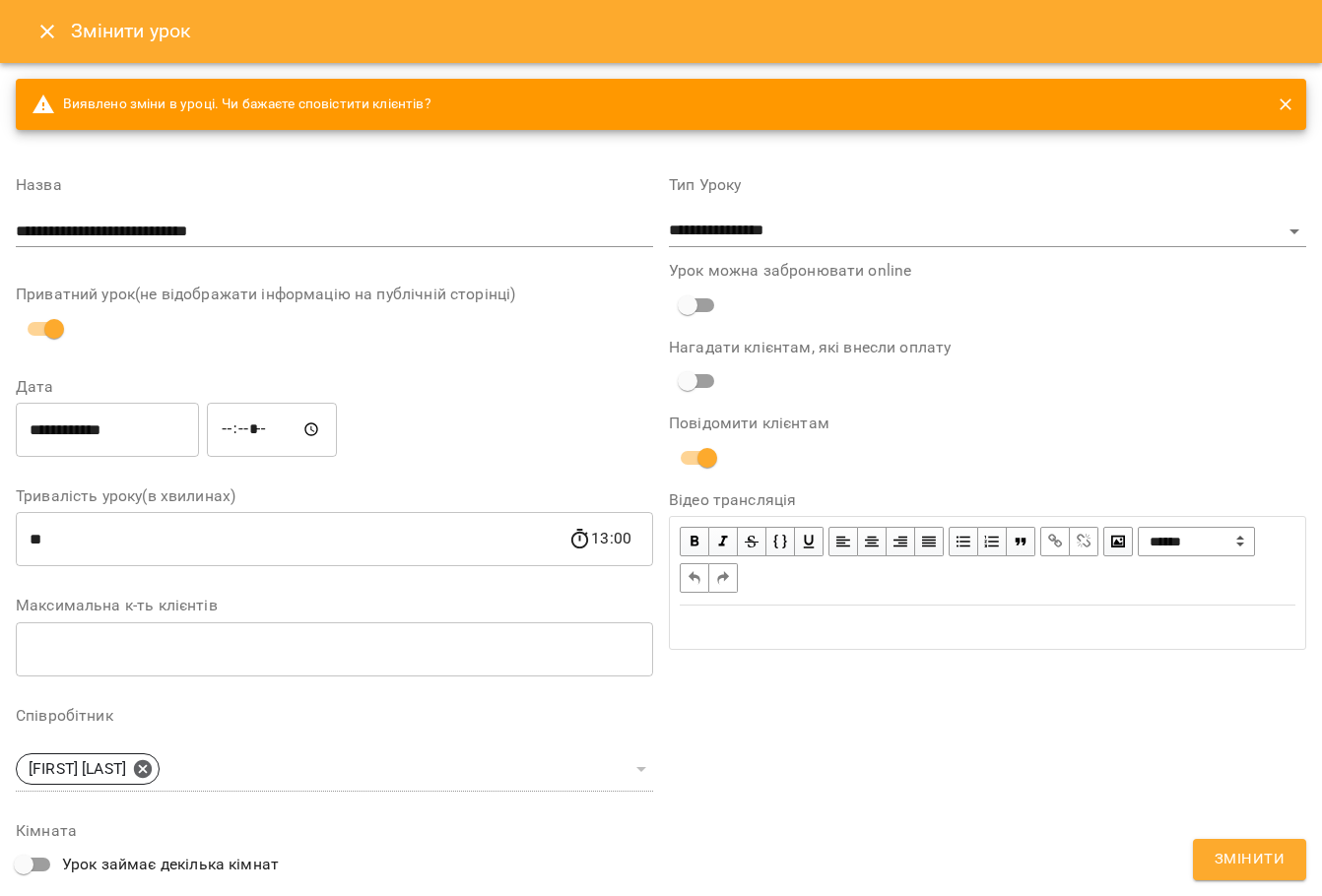 click on "Змінити" at bounding box center (1249, 860) 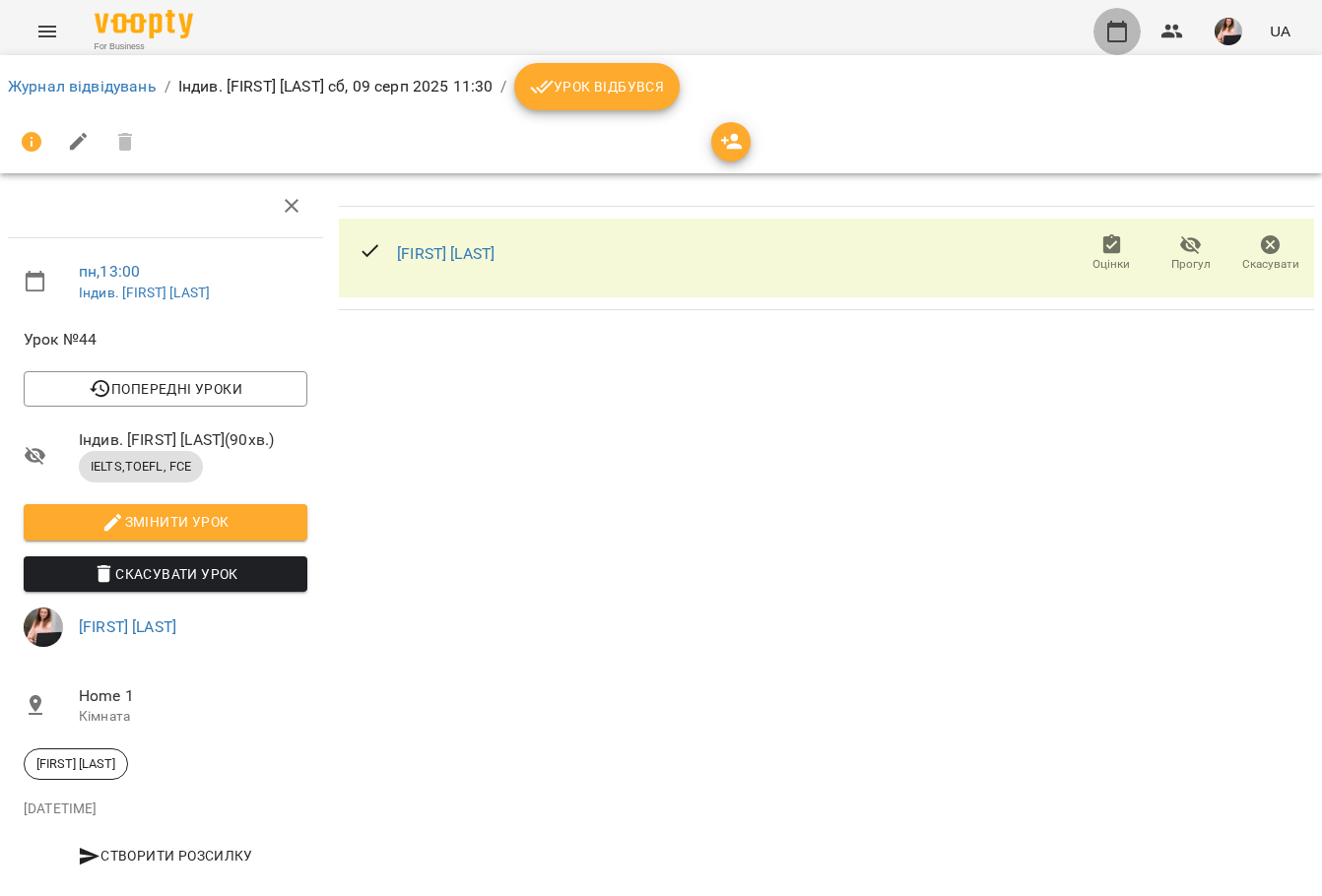 click 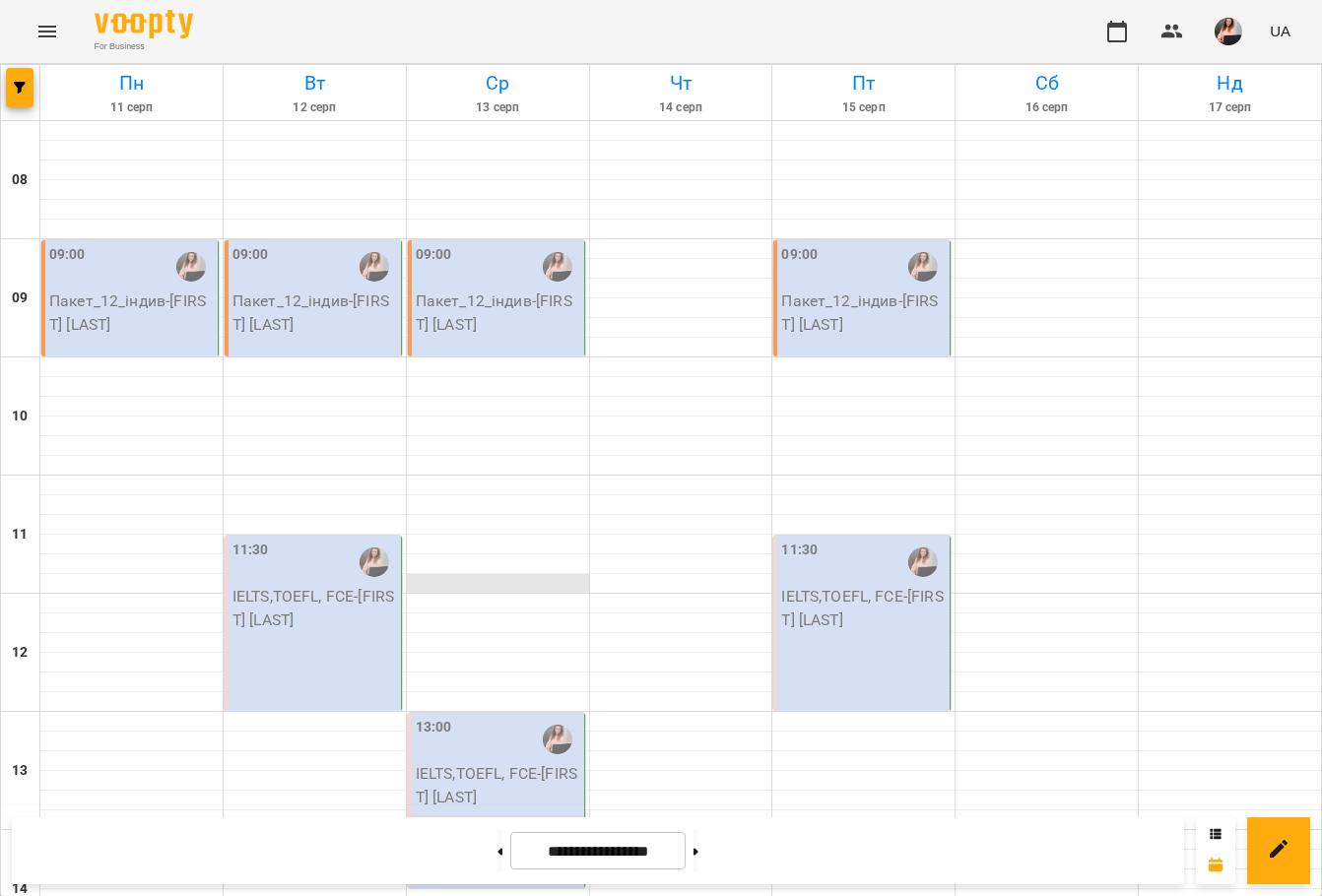 scroll, scrollTop: 591, scrollLeft: 0, axis: vertical 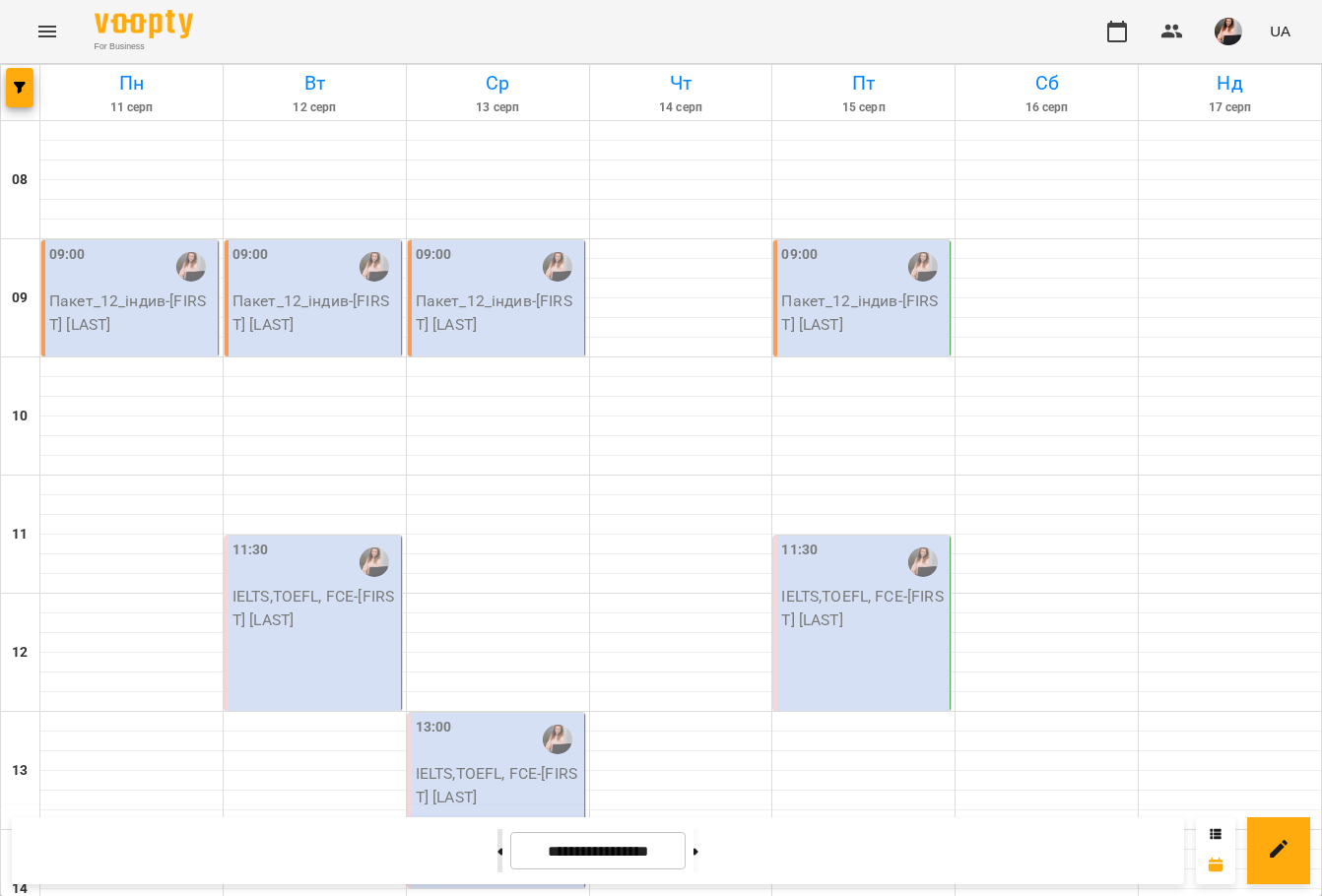 click 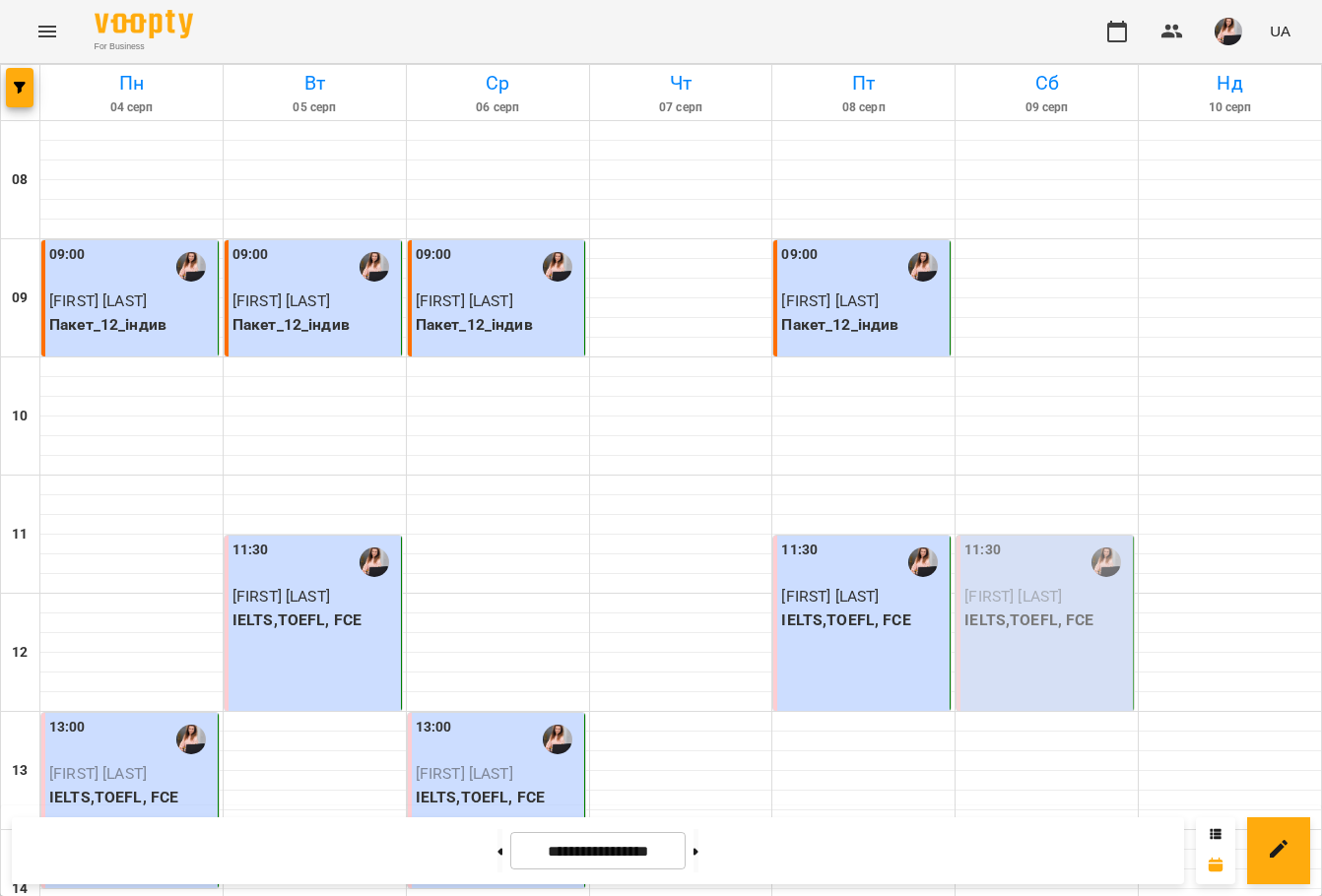 scroll, scrollTop: 0, scrollLeft: 0, axis: both 